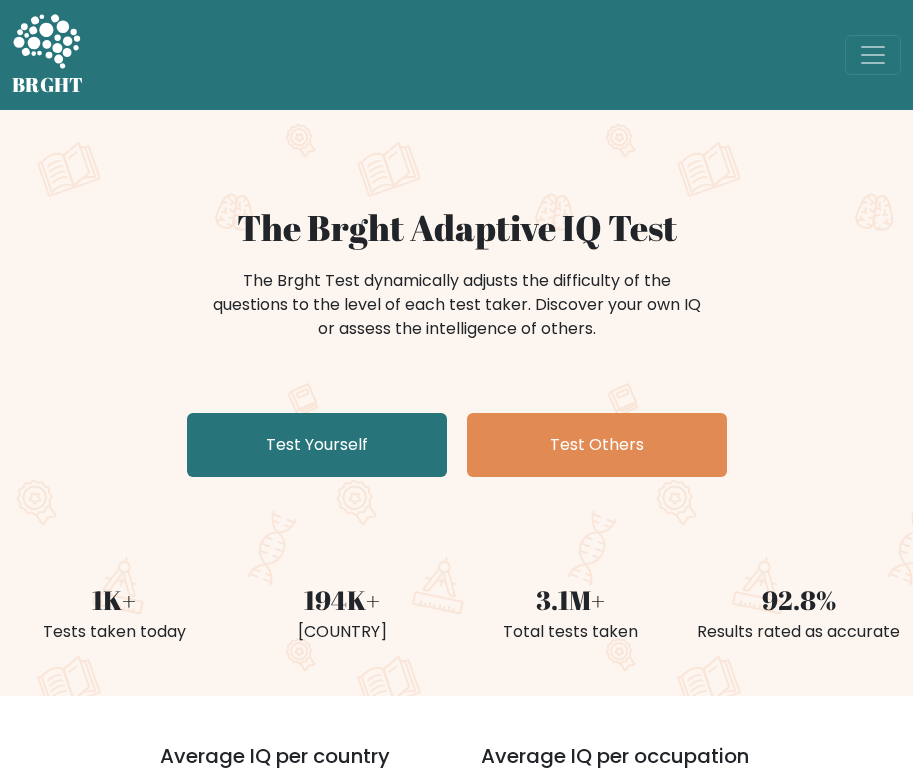 scroll, scrollTop: 0, scrollLeft: 0, axis: both 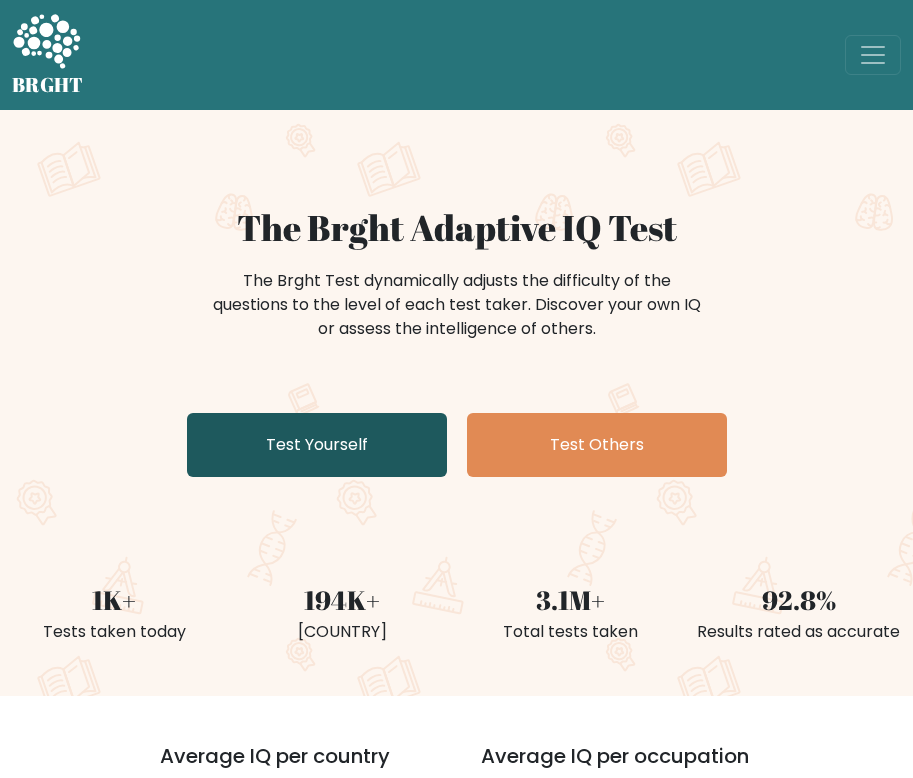 click on "Test Yourself" at bounding box center [317, 445] 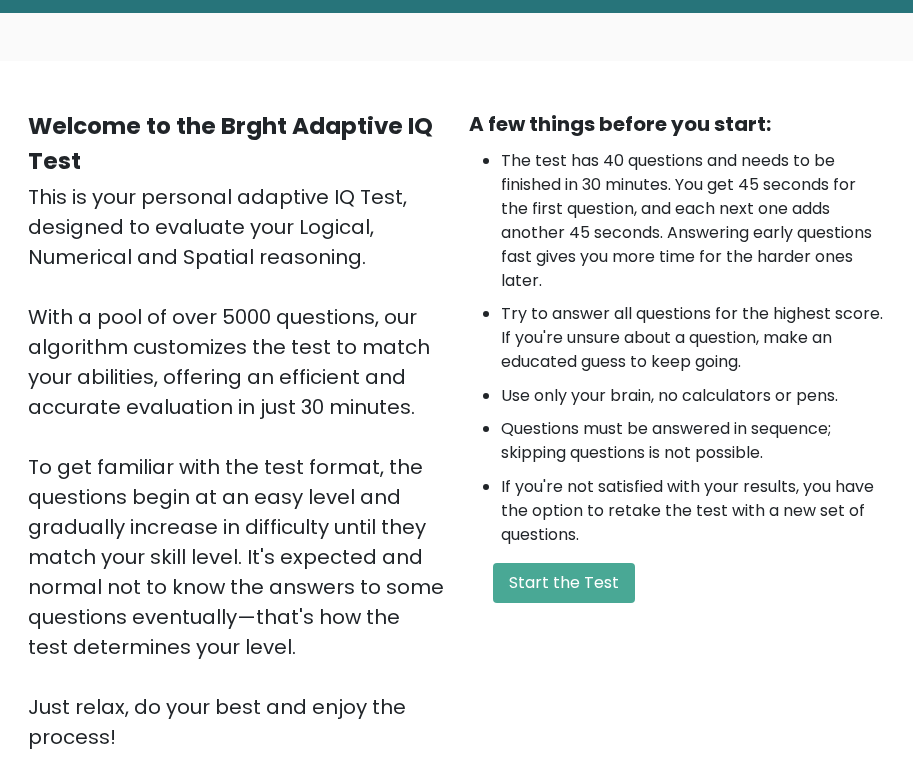 scroll, scrollTop: 176, scrollLeft: 0, axis: vertical 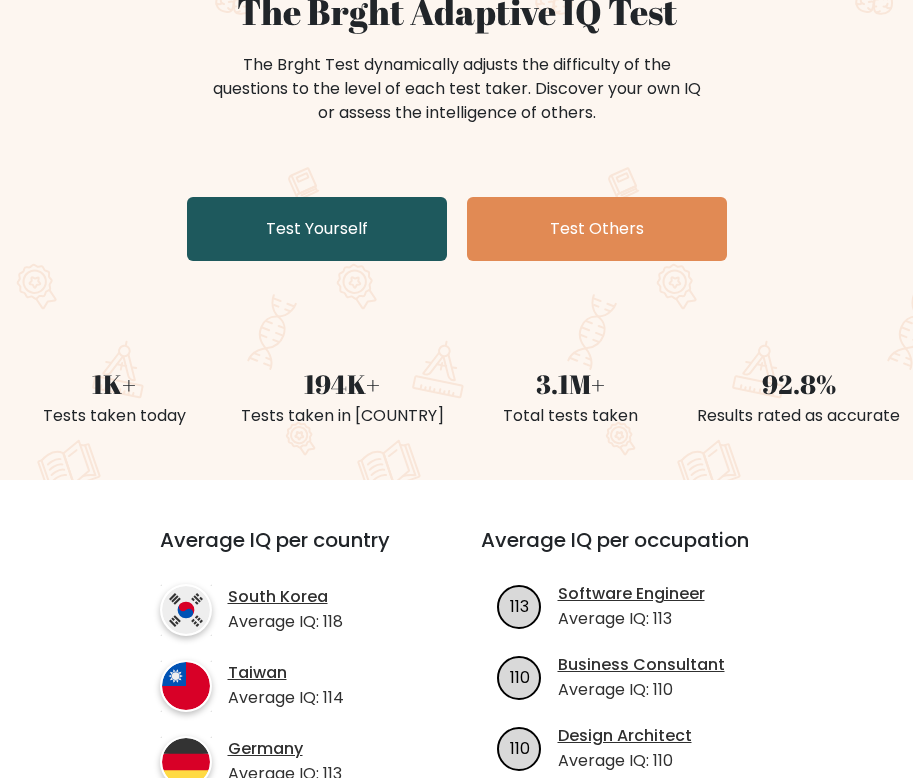 click on "Test Yourself" at bounding box center [317, 229] 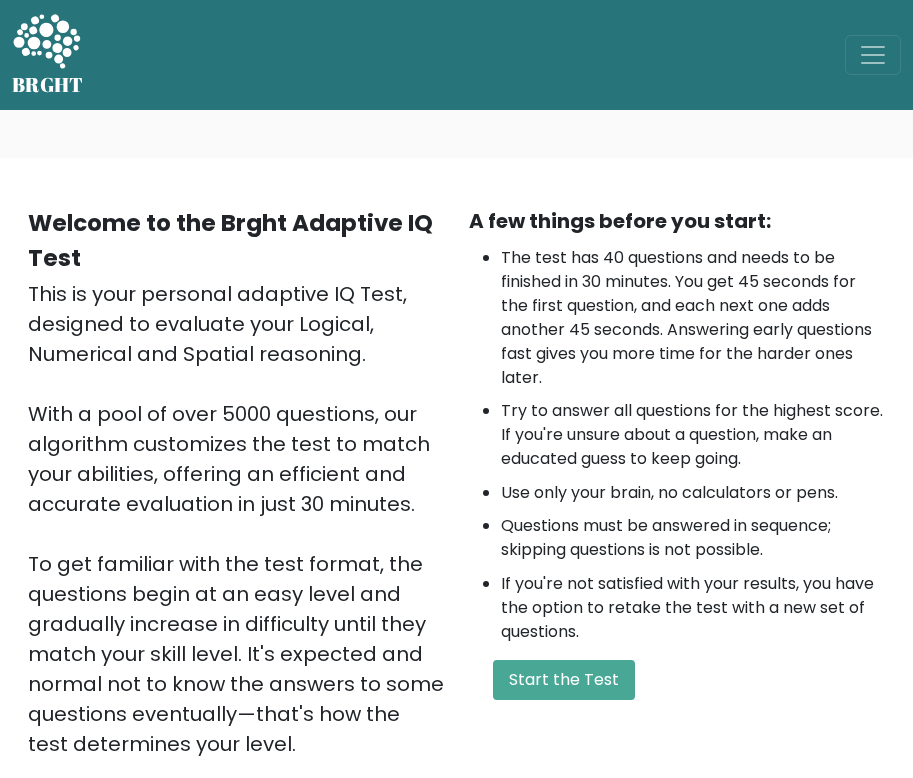 scroll, scrollTop: 0, scrollLeft: 0, axis: both 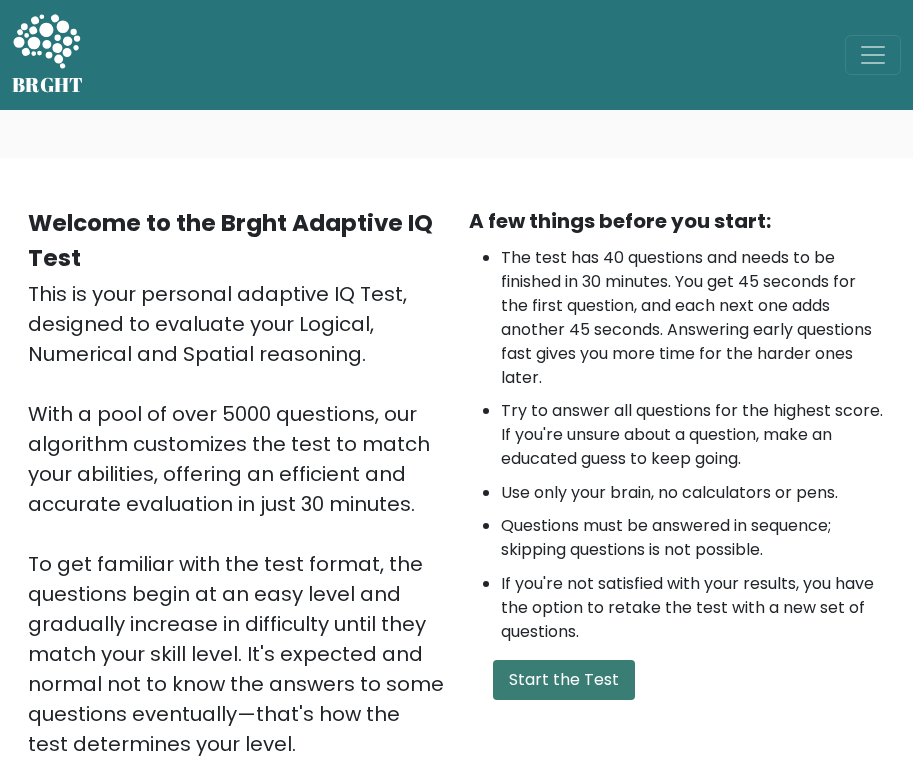 click on "Start the Test" at bounding box center [564, 680] 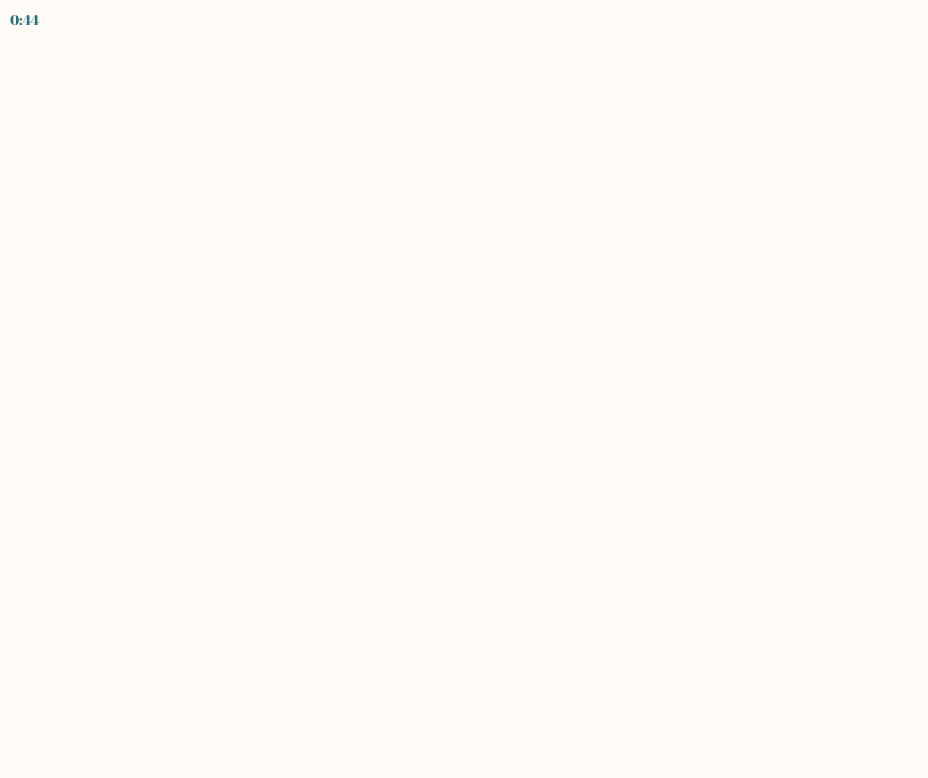 scroll, scrollTop: 0, scrollLeft: 0, axis: both 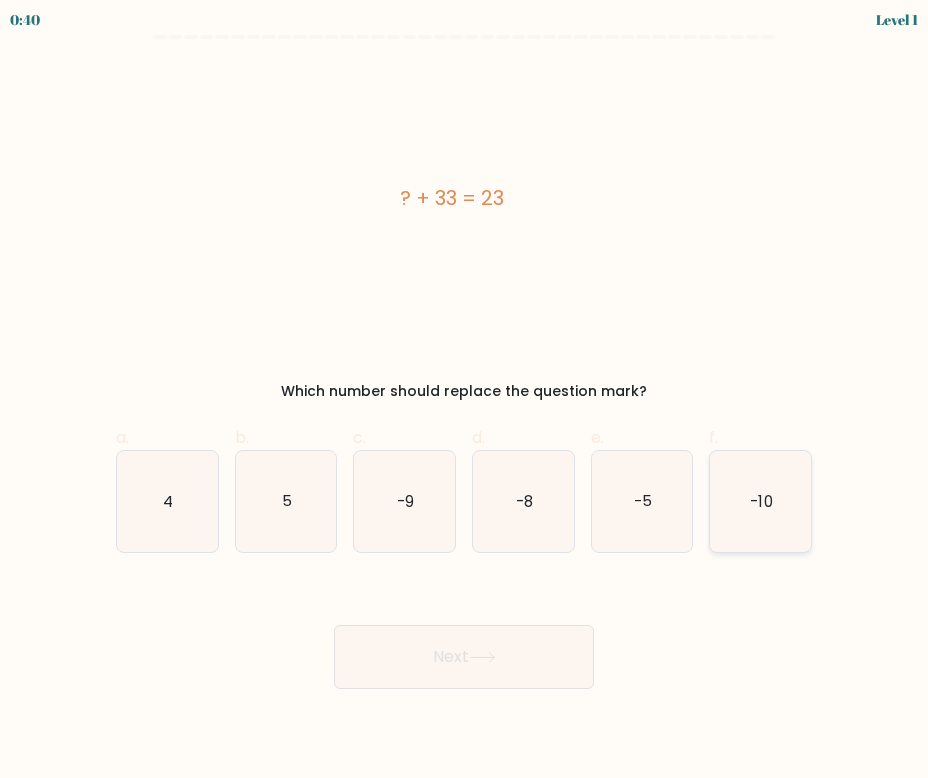 click on "-10" at bounding box center (760, 501) 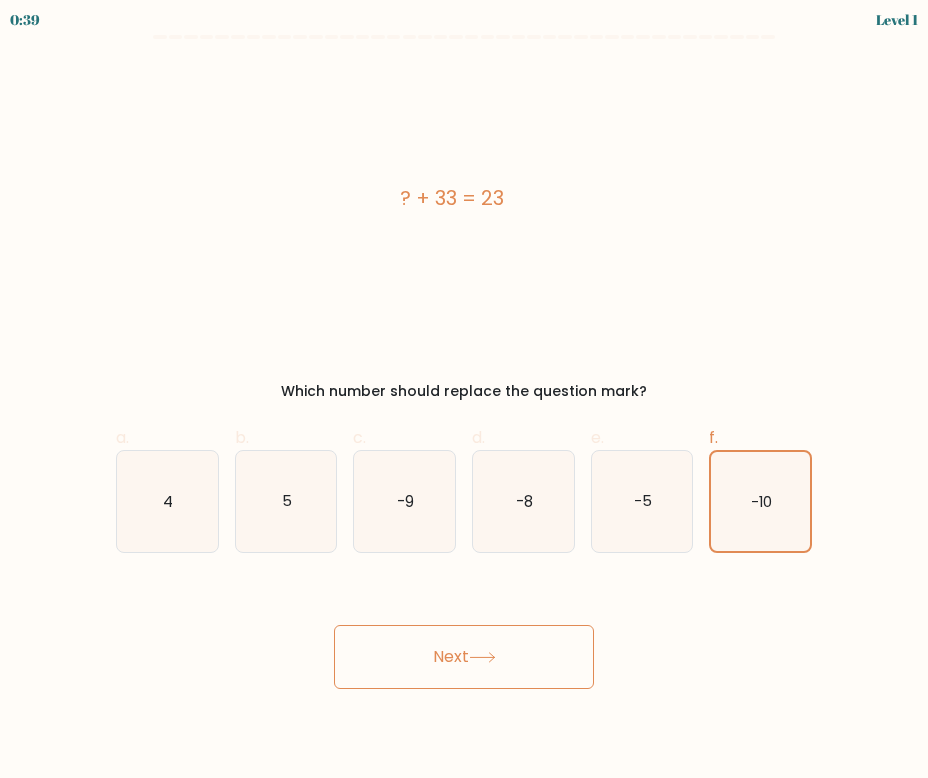 click on "Next" at bounding box center (464, 657) 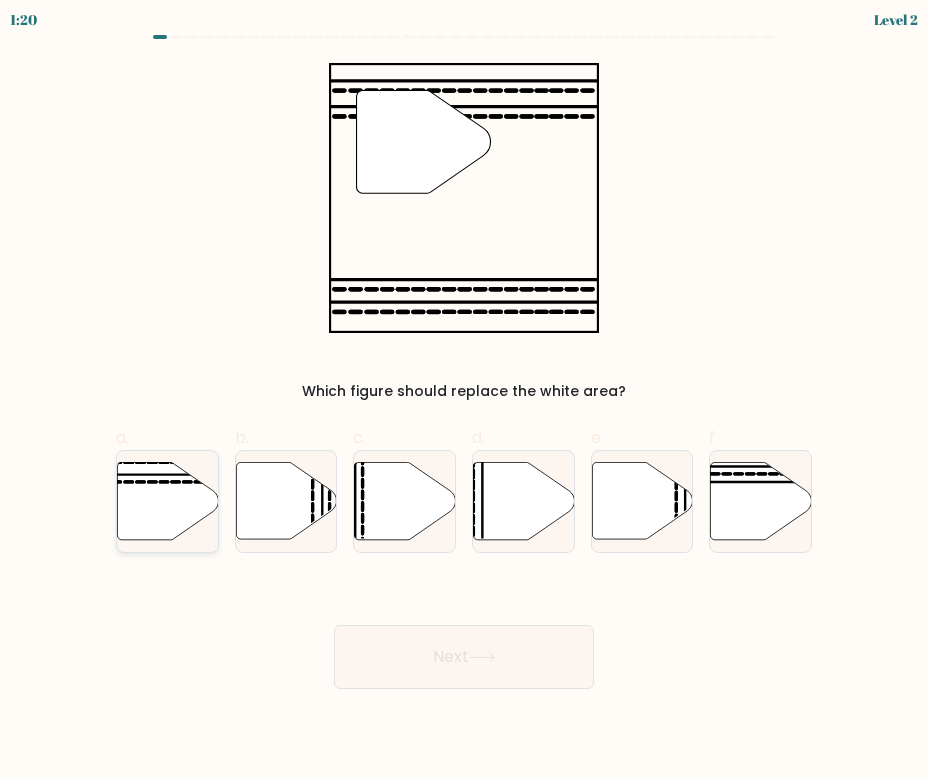 click at bounding box center (167, 500) 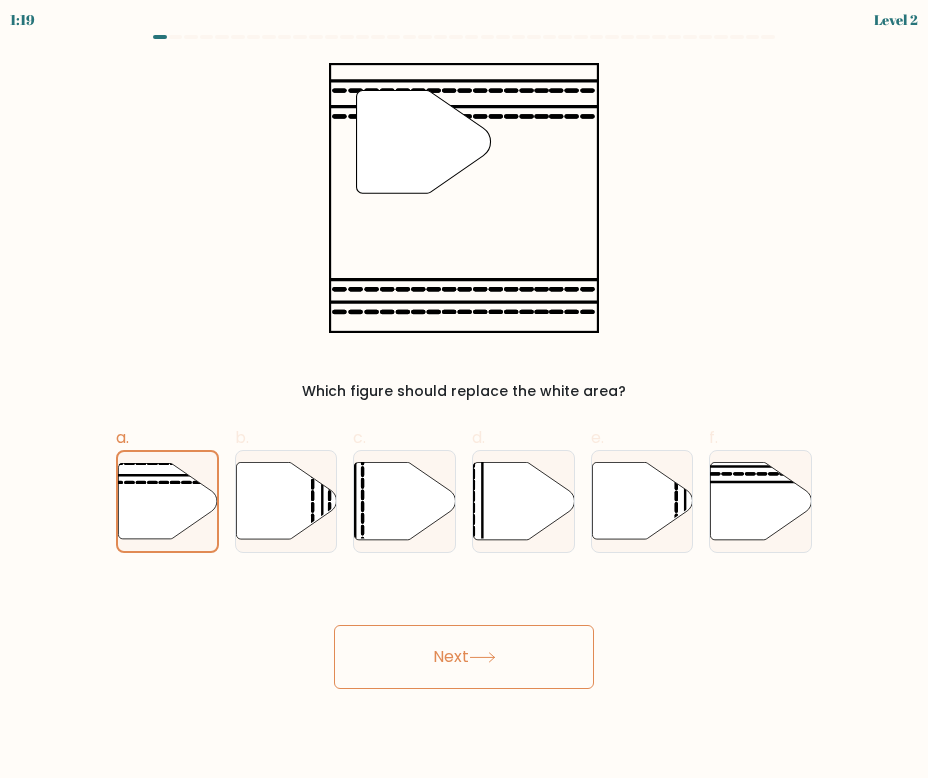click on "Next" at bounding box center [464, 657] 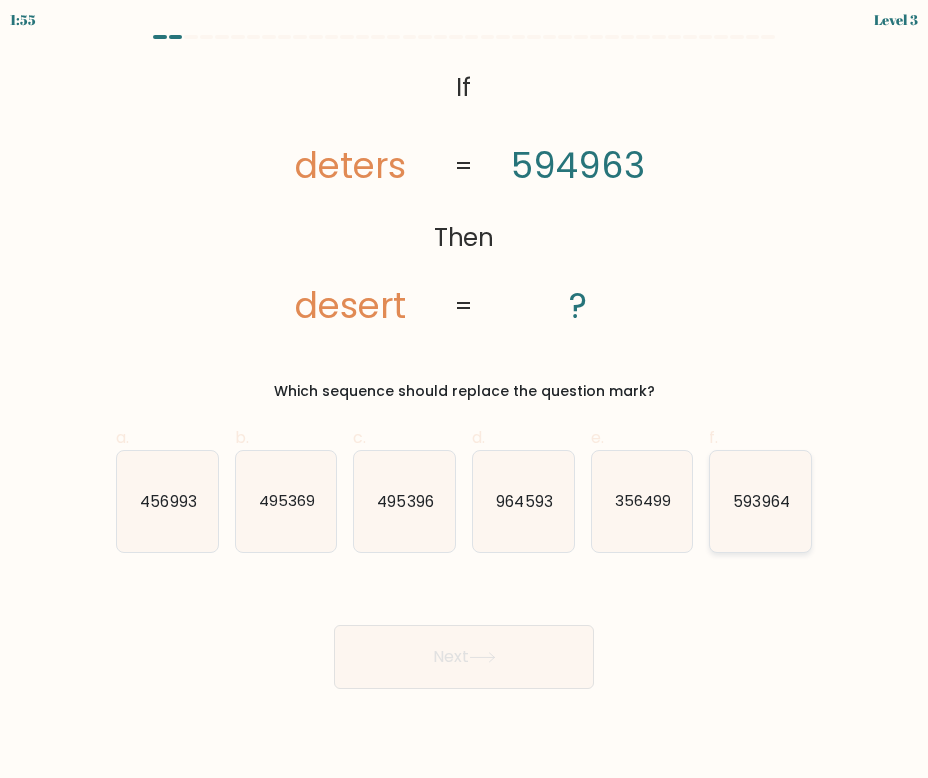 click on "593964" at bounding box center [760, 501] 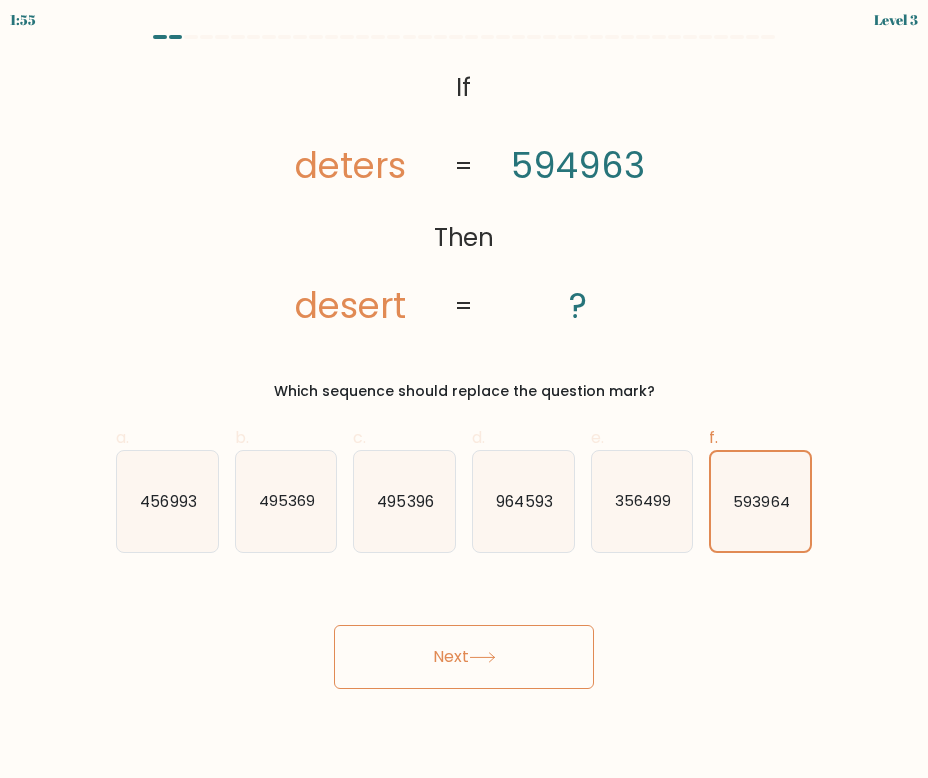 click on "Next" at bounding box center [464, 657] 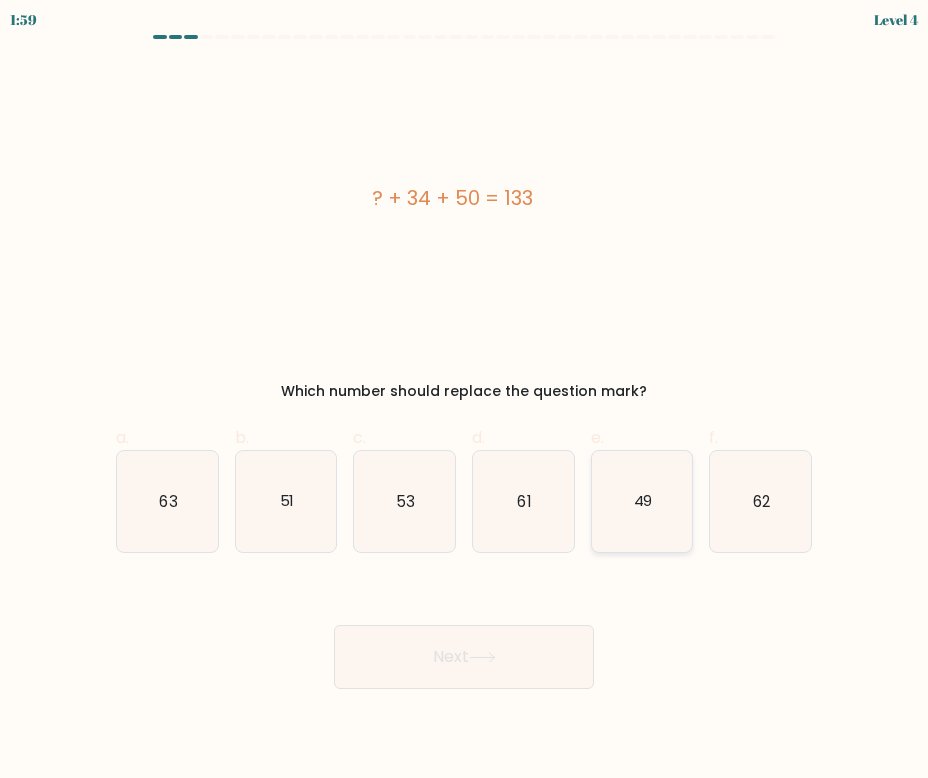 click on "49" at bounding box center [642, 501] 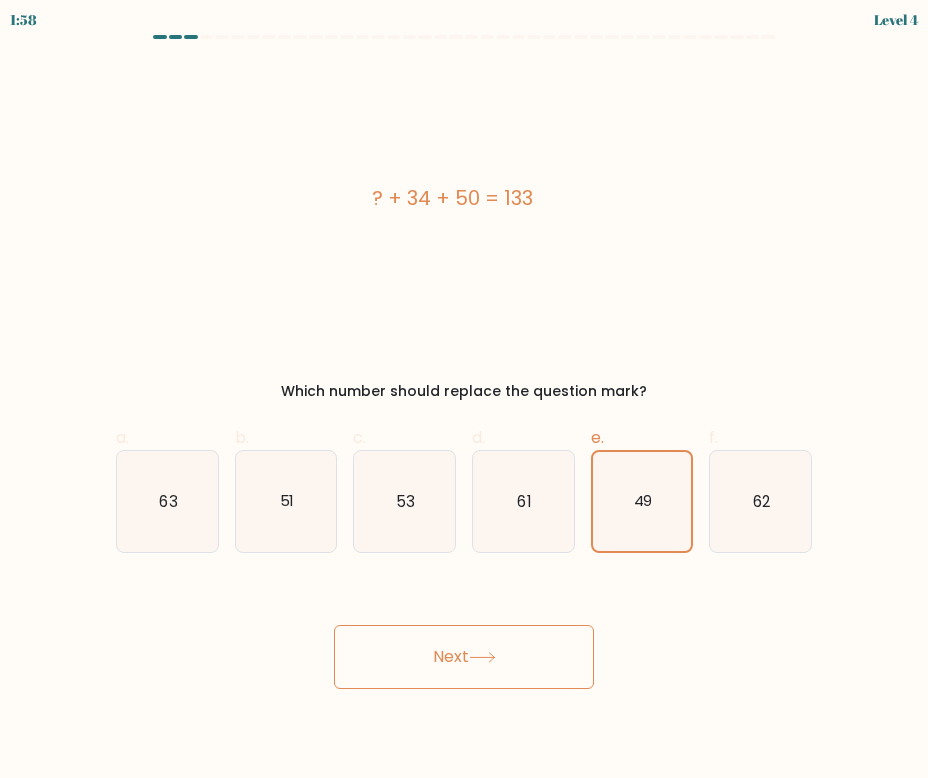 click on "Next" at bounding box center (464, 657) 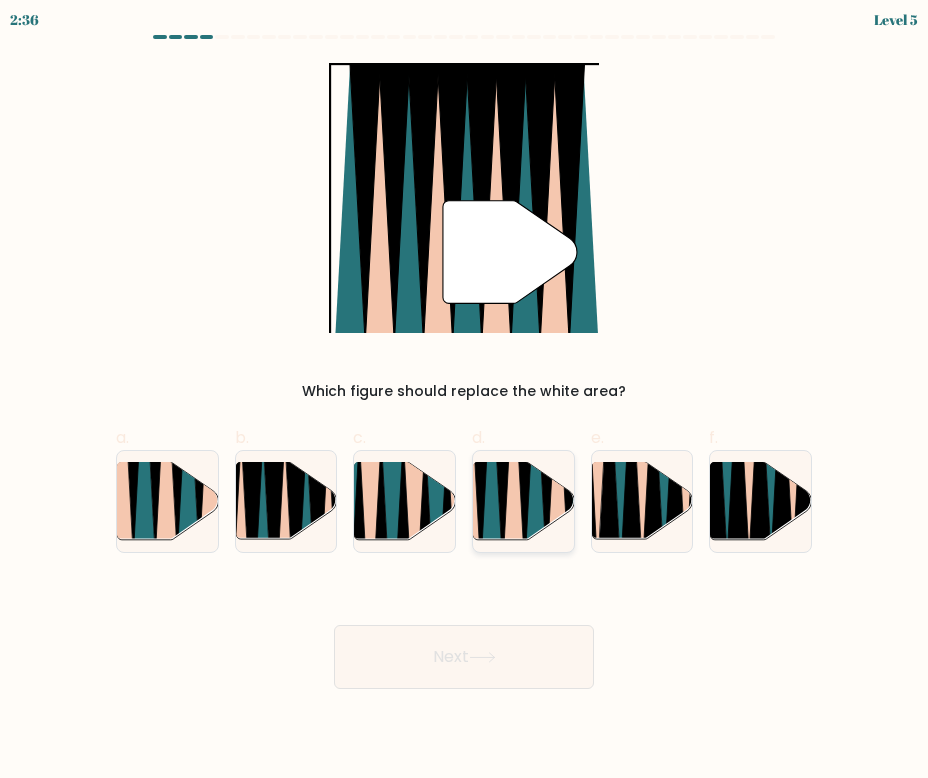 click at bounding box center [546, 461] 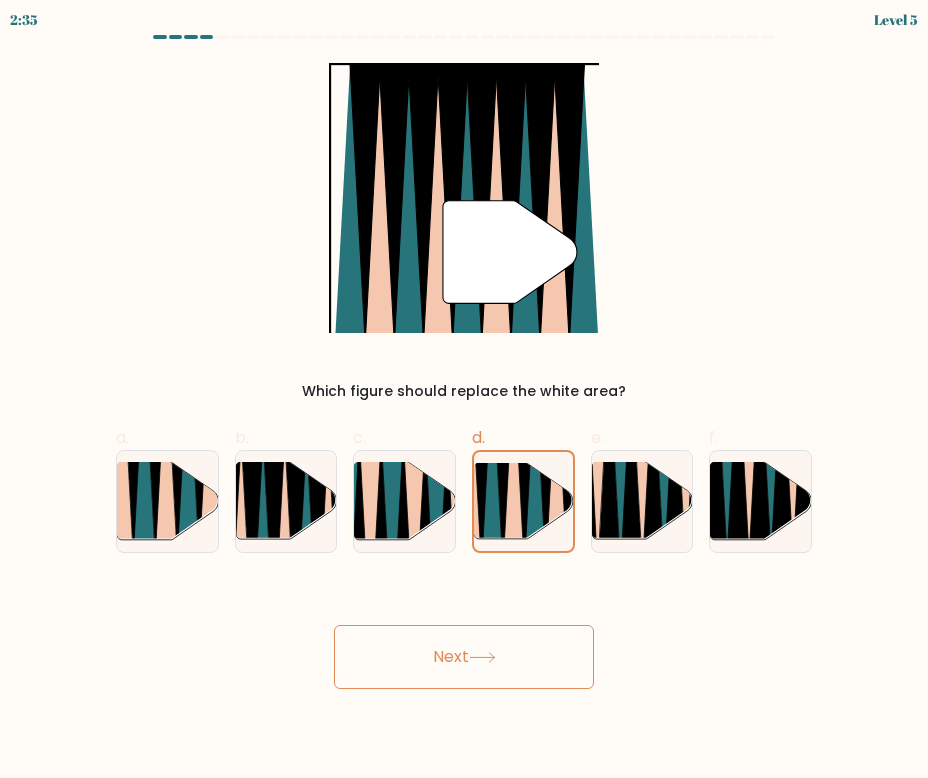 click on "2:35
Level 5" at bounding box center [464, 389] 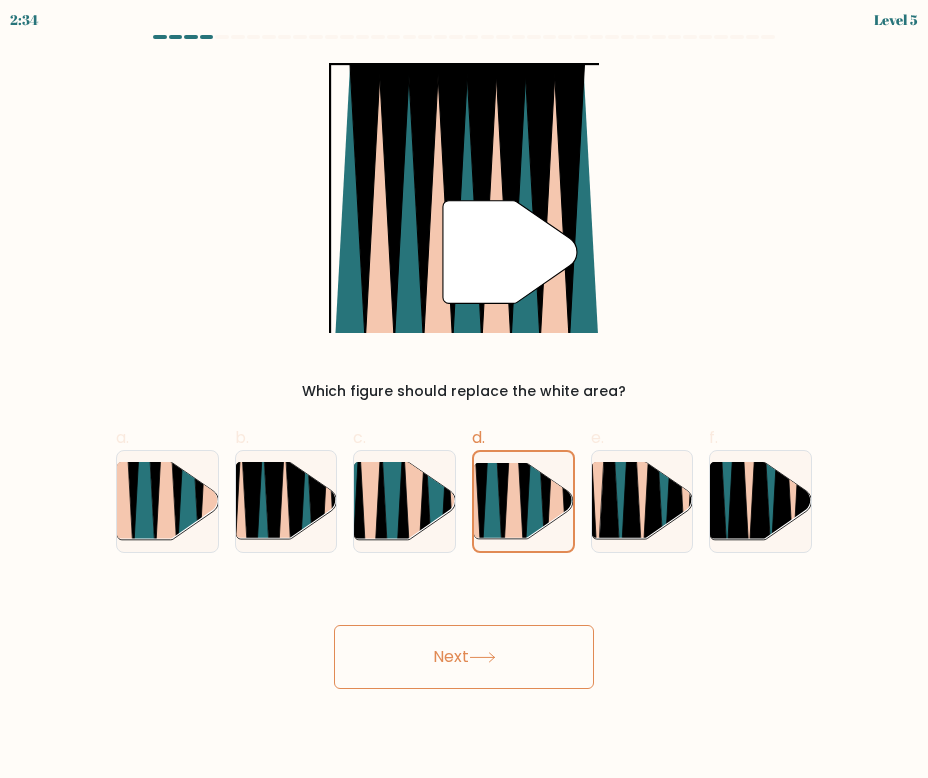 click on "Next" at bounding box center (464, 657) 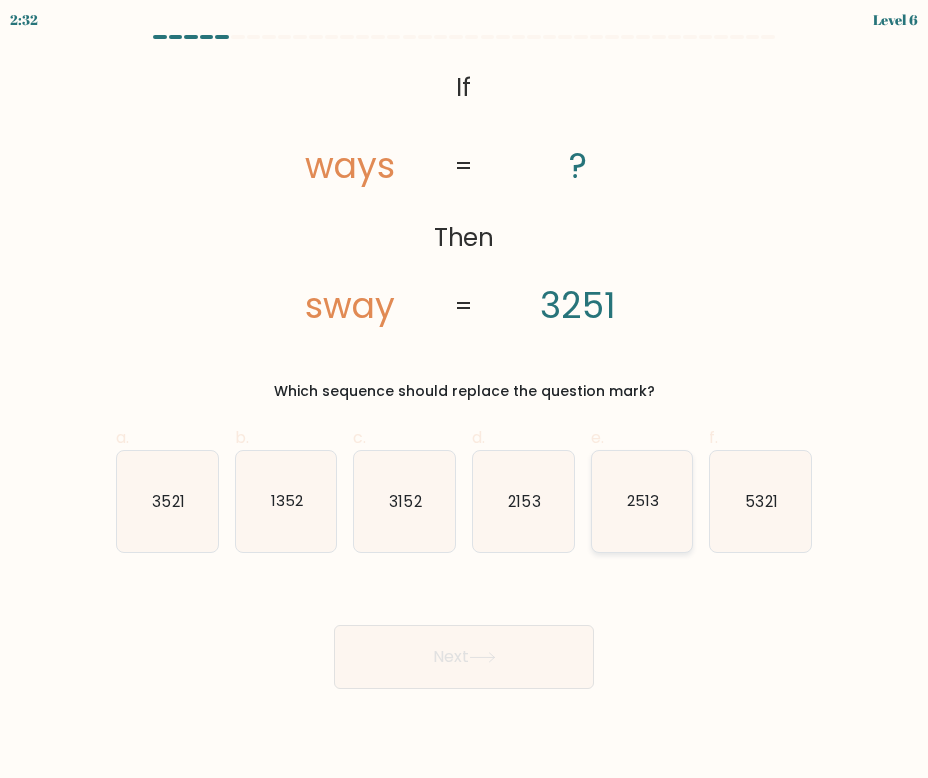drag, startPoint x: 662, startPoint y: 502, endPoint x: 599, endPoint y: 551, distance: 79.81228 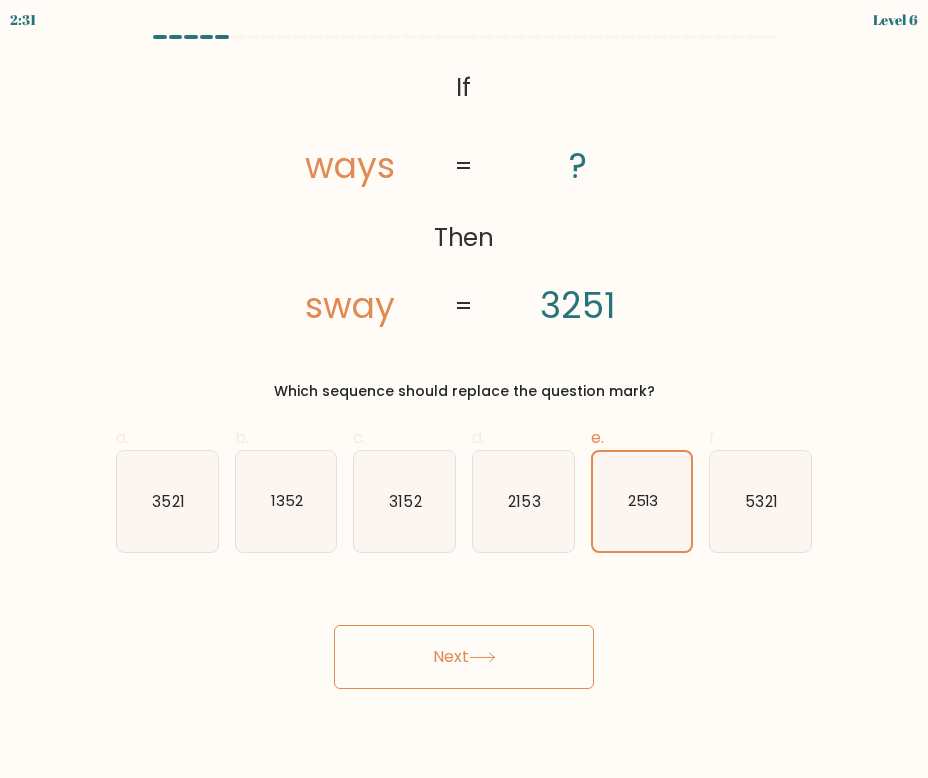 click at bounding box center [482, 657] 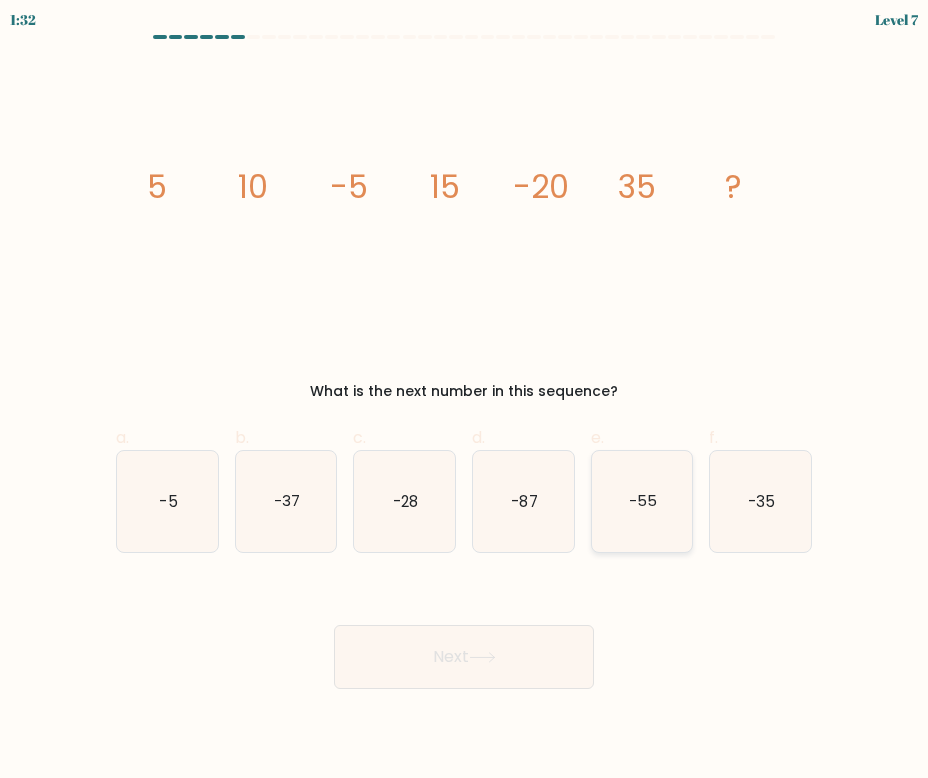 click on "-55" at bounding box center [642, 501] 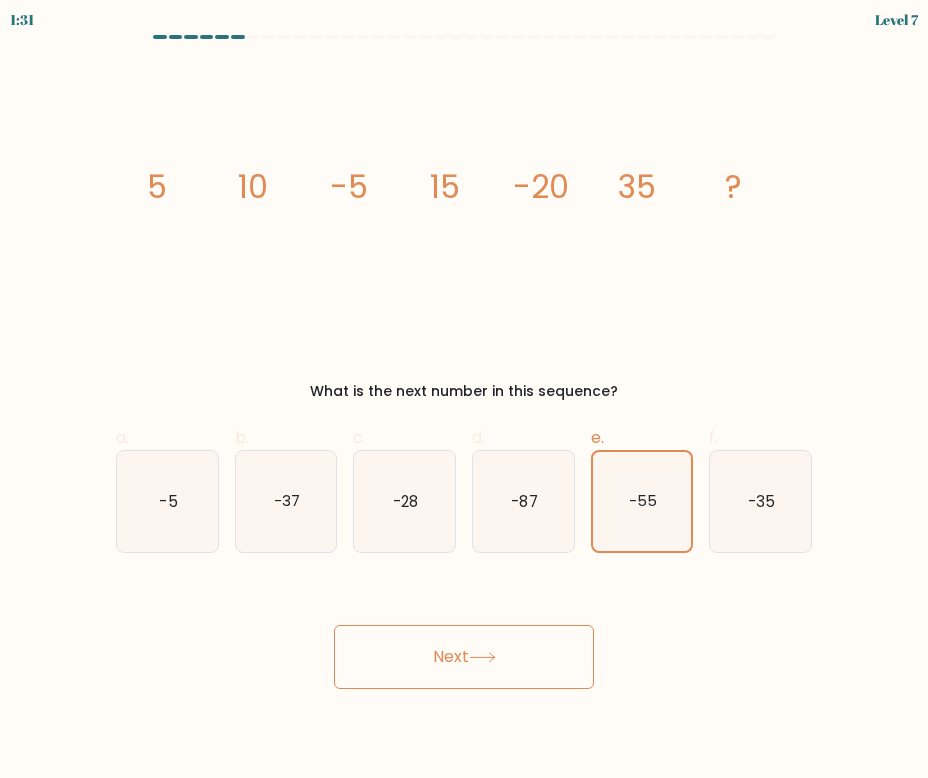 click on "Next" at bounding box center [464, 657] 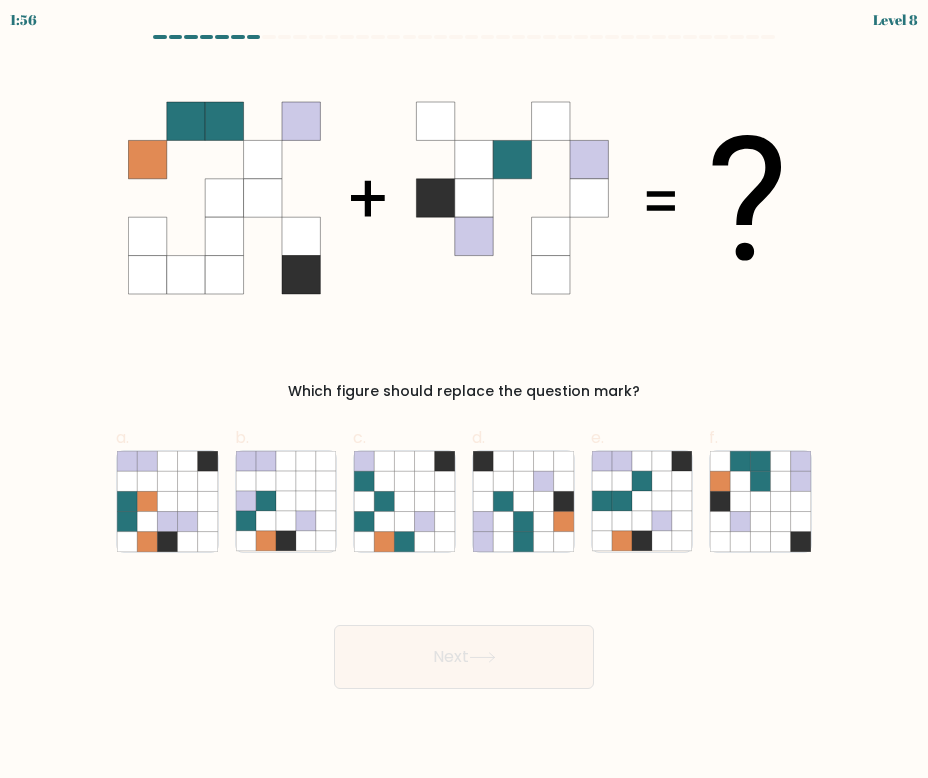 click at bounding box center (464, 362) 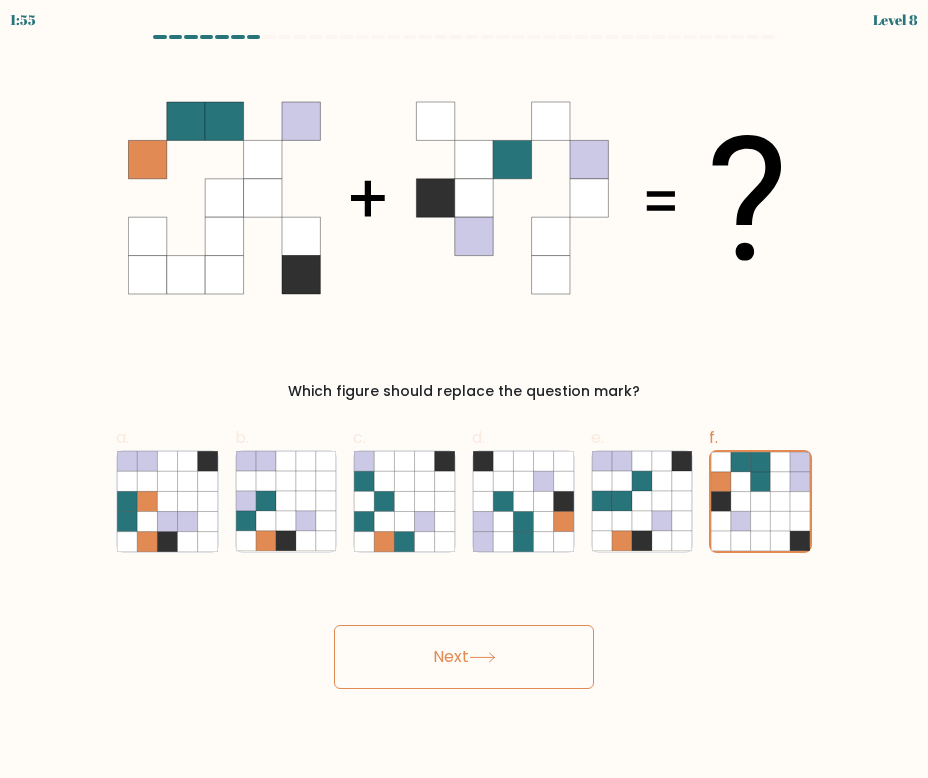 click on "Next" at bounding box center [464, 657] 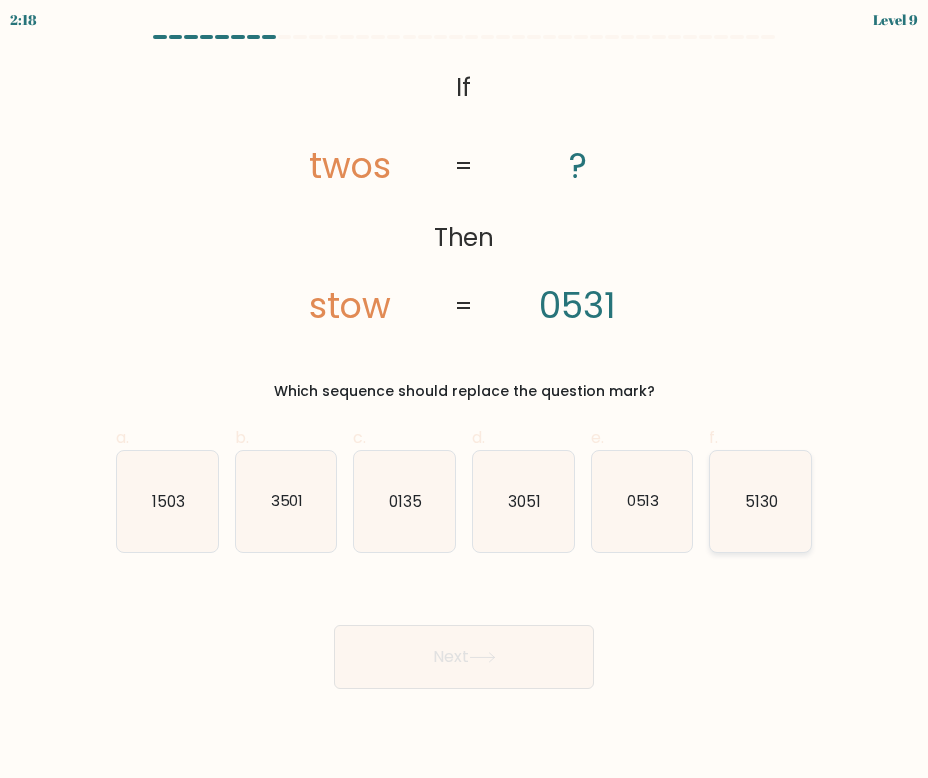 click on "5130" at bounding box center [761, 500] 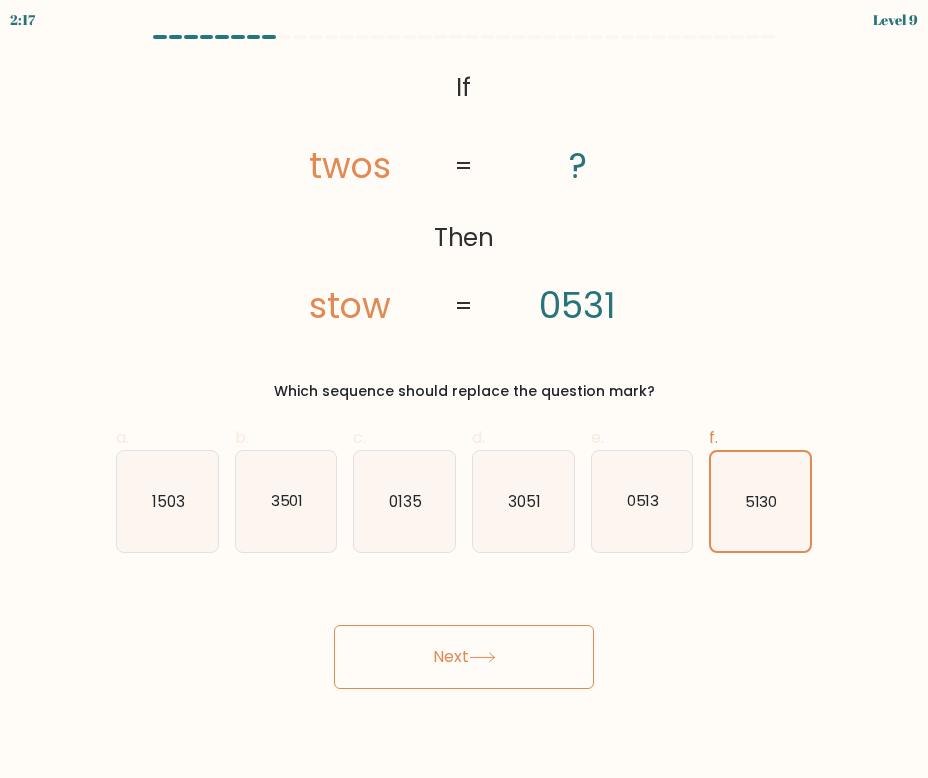 click on "Next" at bounding box center (464, 657) 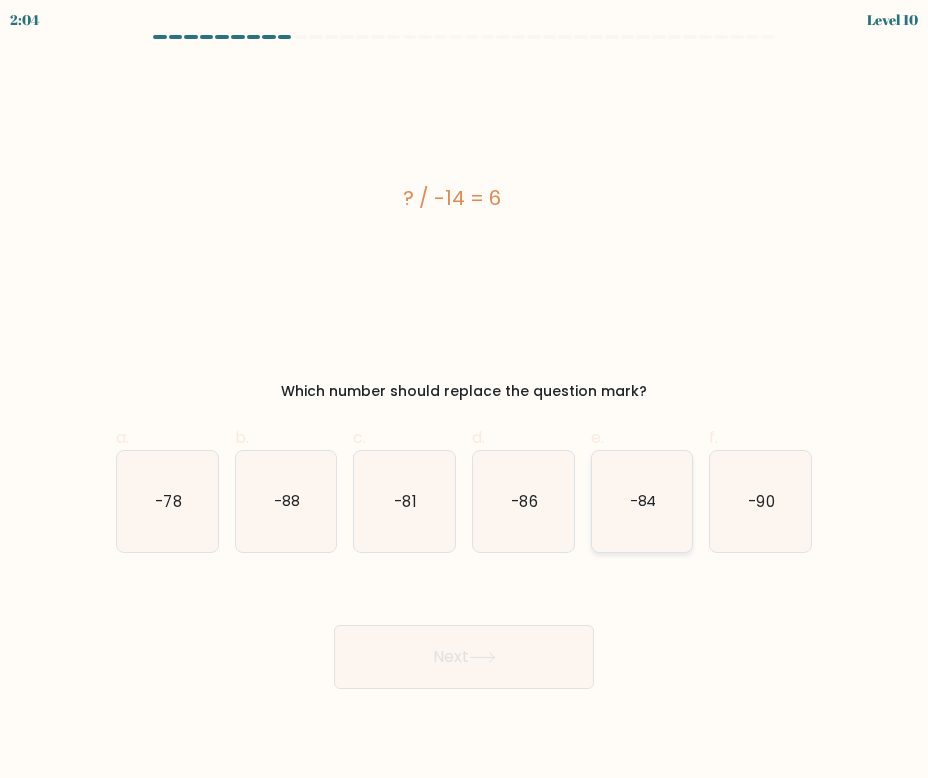 click on "-84" at bounding box center [642, 501] 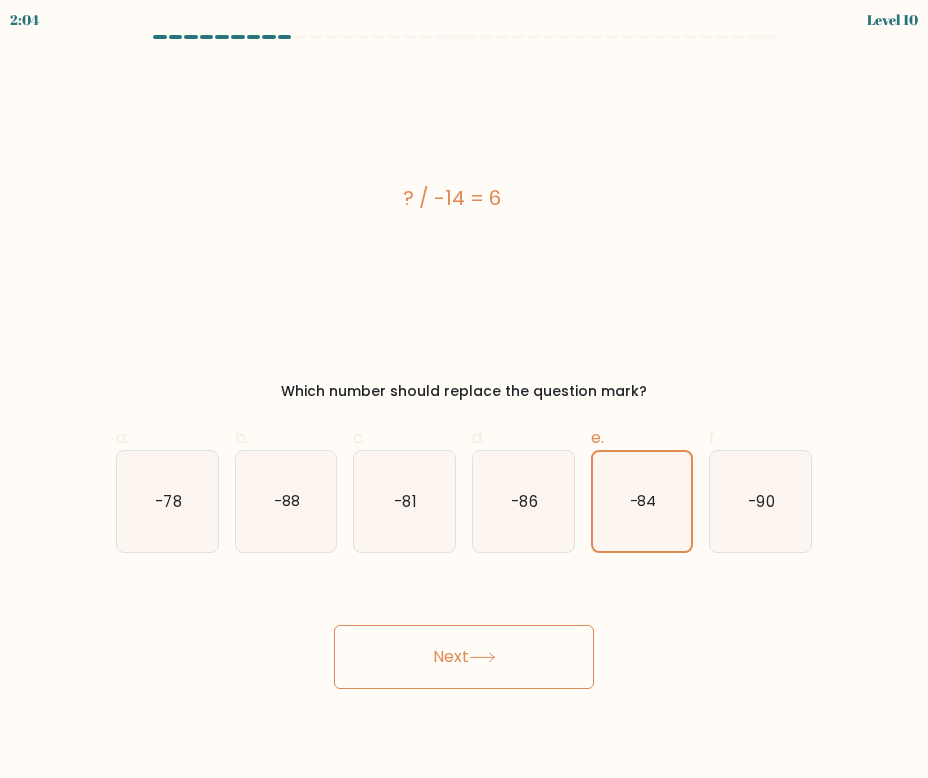 click on "Next" at bounding box center (464, 633) 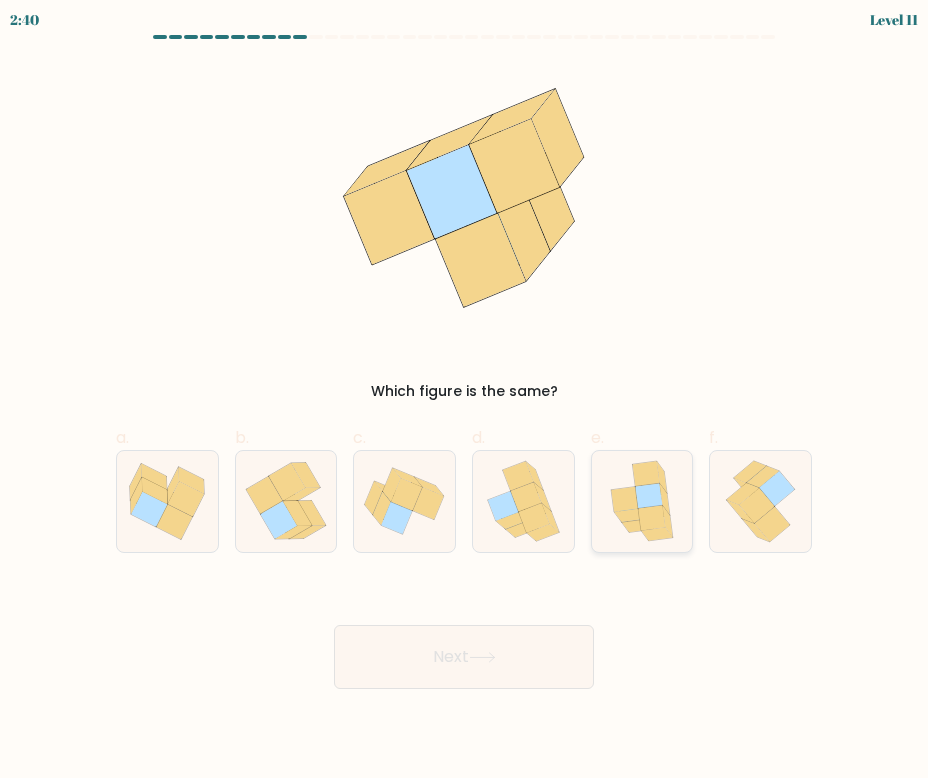 click at bounding box center [642, 501] 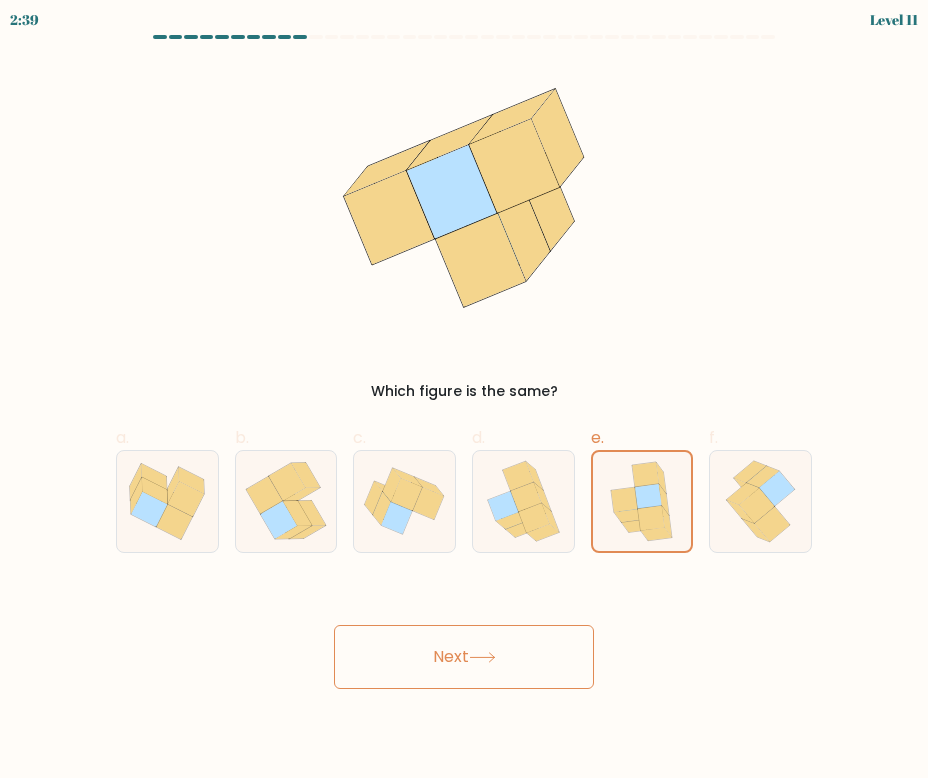 click on "Next" at bounding box center [464, 657] 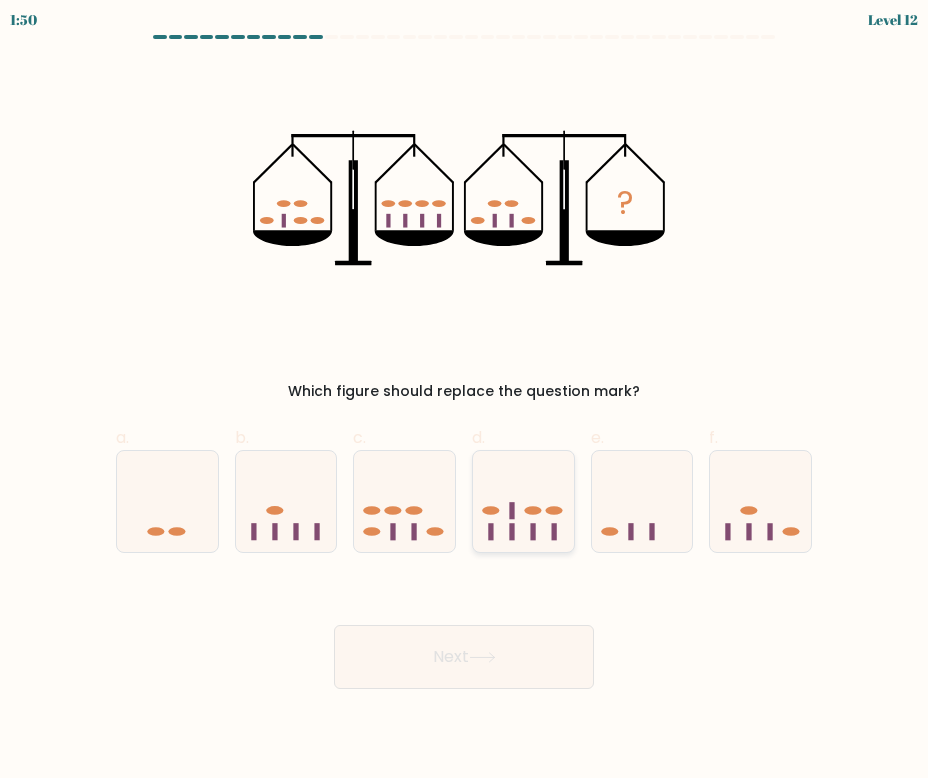 click at bounding box center (523, 501) 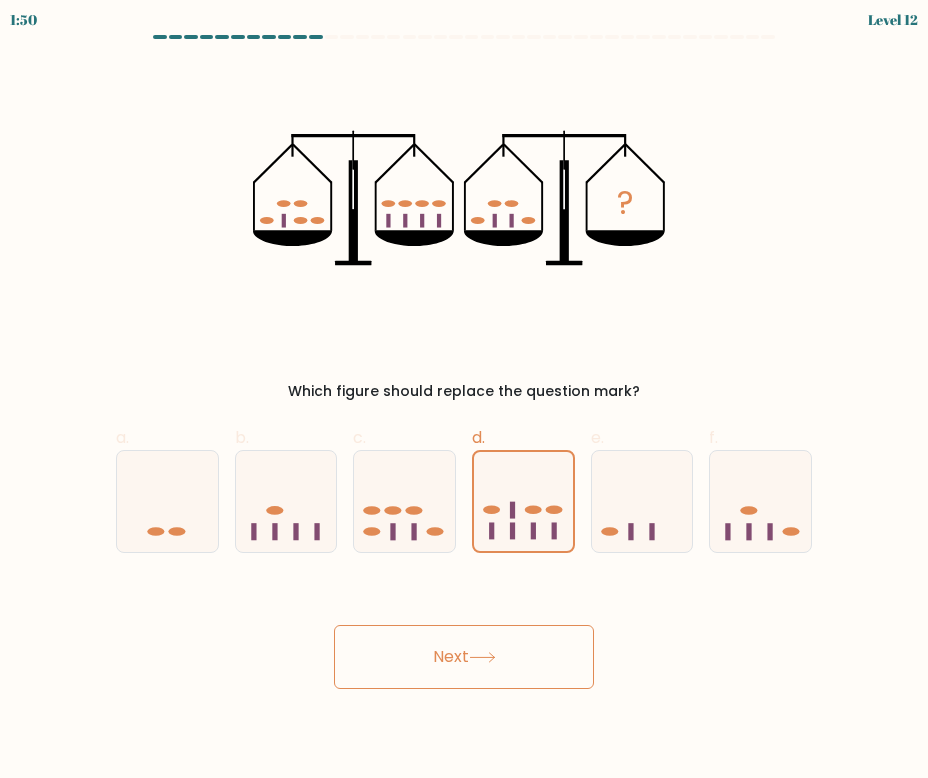 click on "Next" at bounding box center [464, 657] 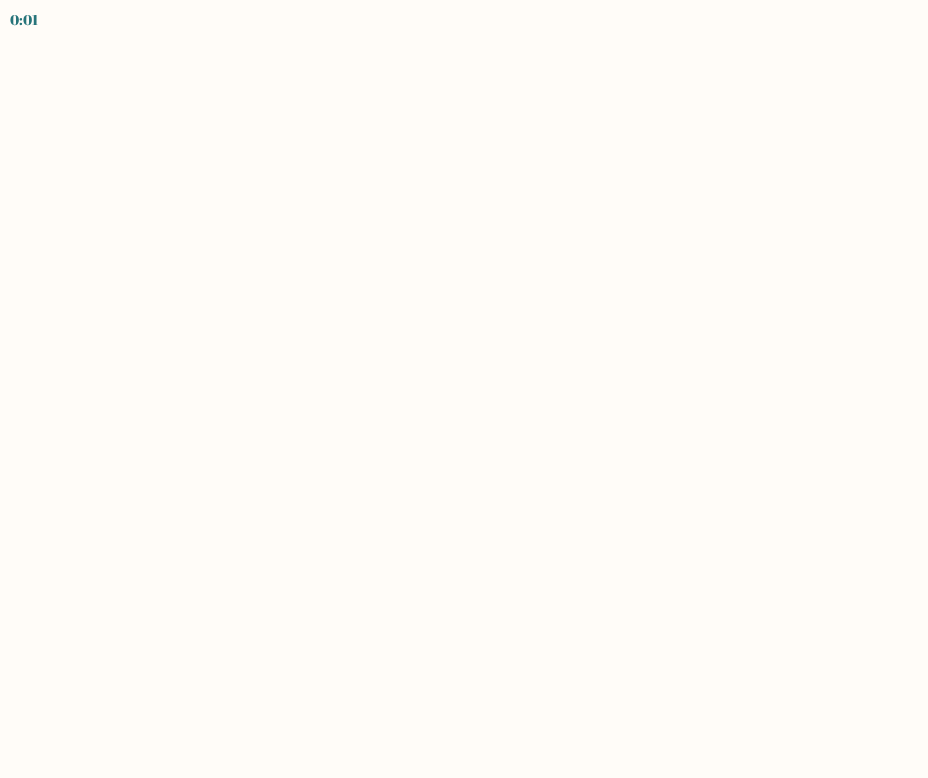 scroll, scrollTop: 0, scrollLeft: 0, axis: both 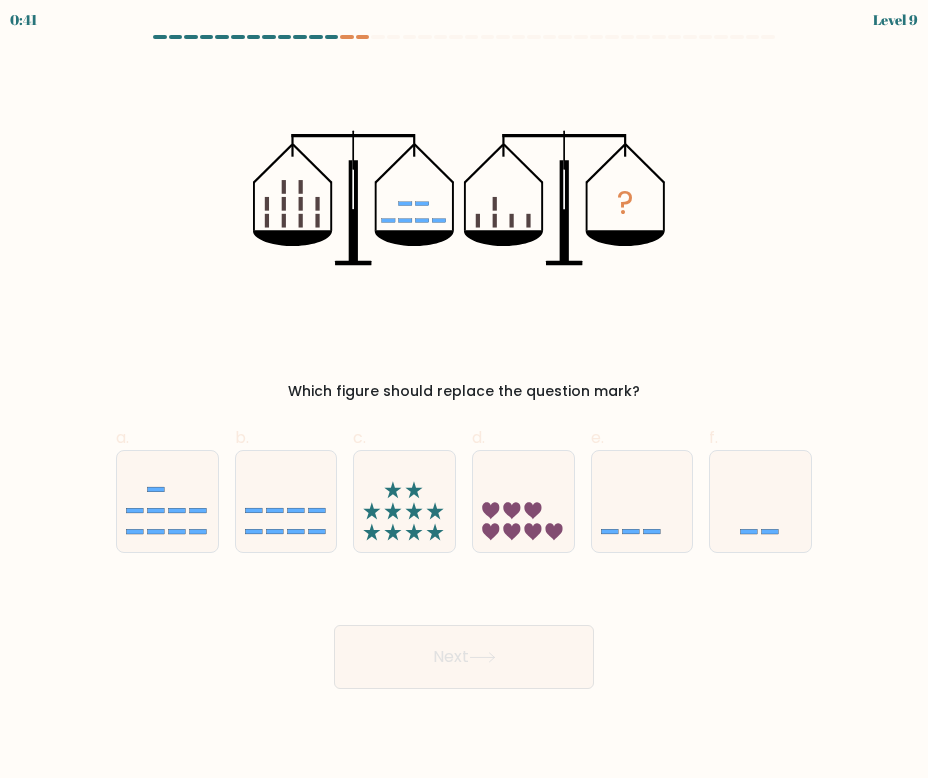 click on "0:41
Level 9" at bounding box center [464, 17] 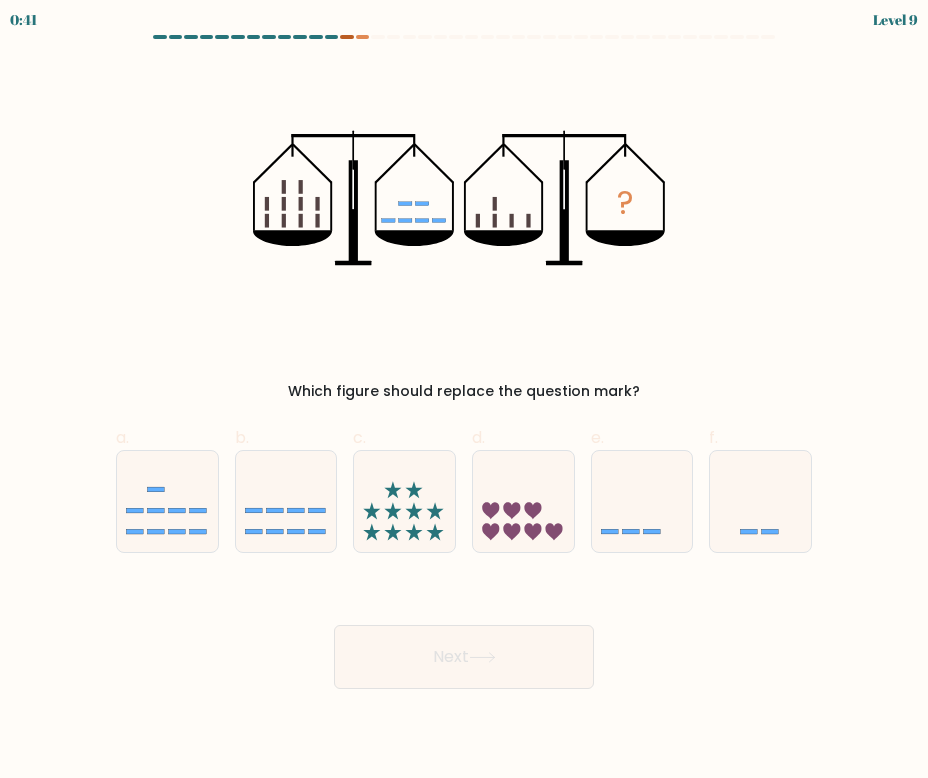 click at bounding box center [347, 37] 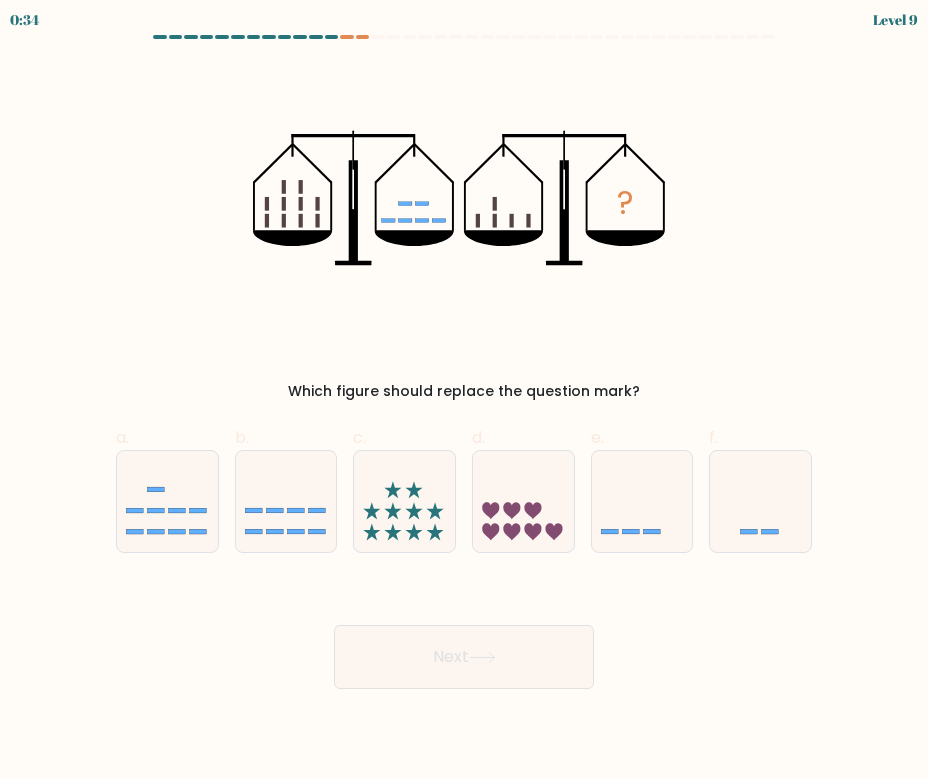 click on "?" at bounding box center (464, 198) 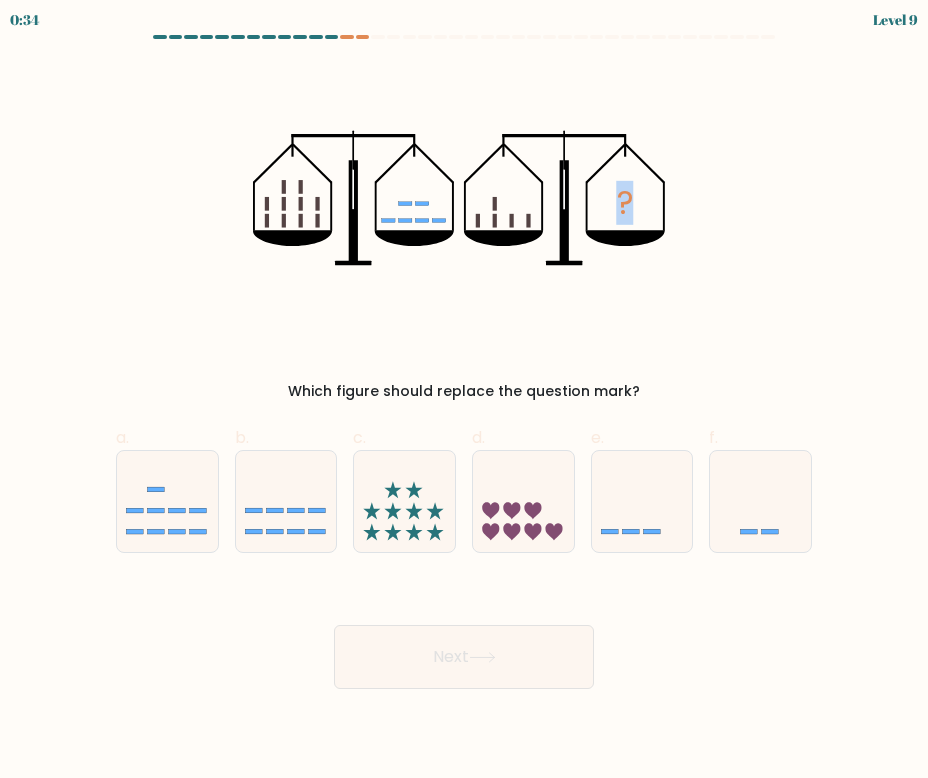 click on "?" at bounding box center (464, 198) 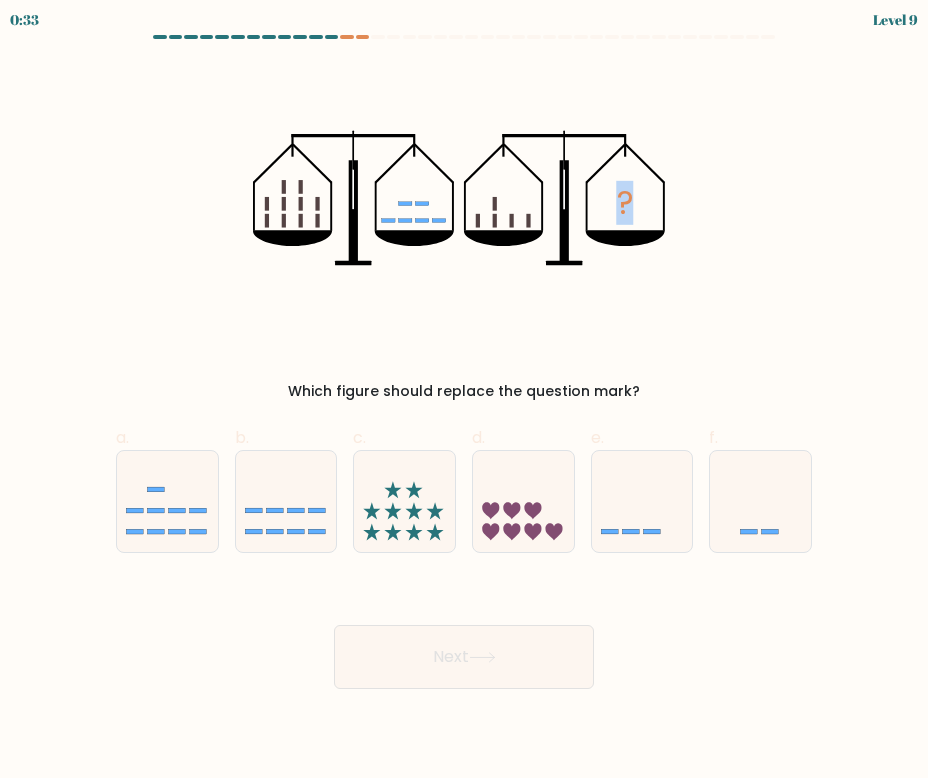 click on "?" at bounding box center [464, 198] 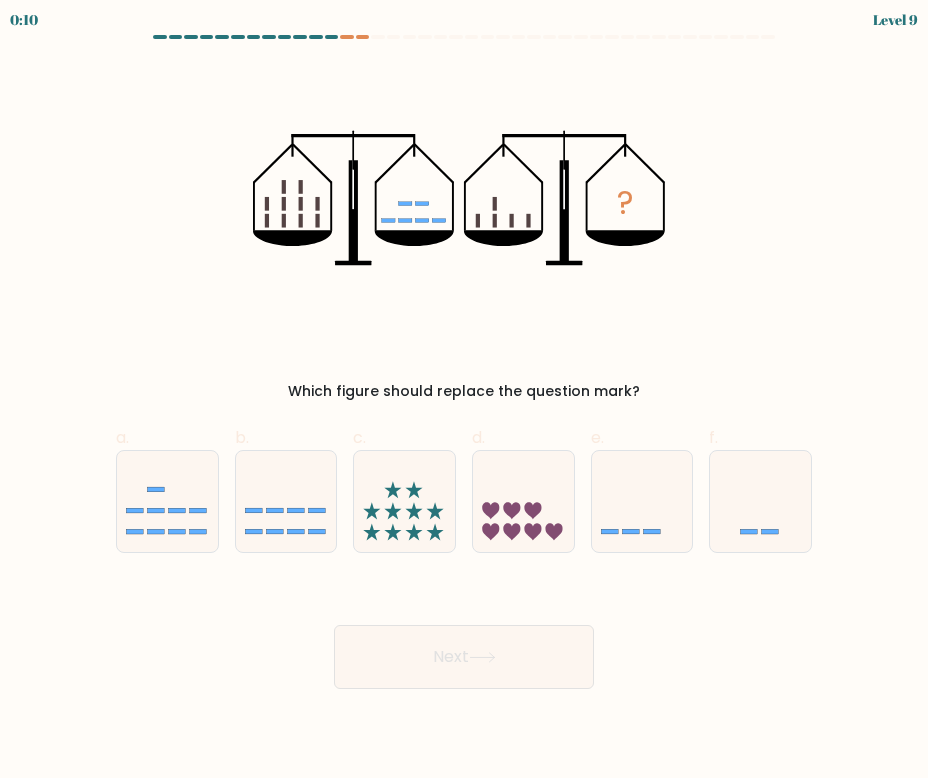 drag, startPoint x: 638, startPoint y: 519, endPoint x: 554, endPoint y: 597, distance: 114.62984 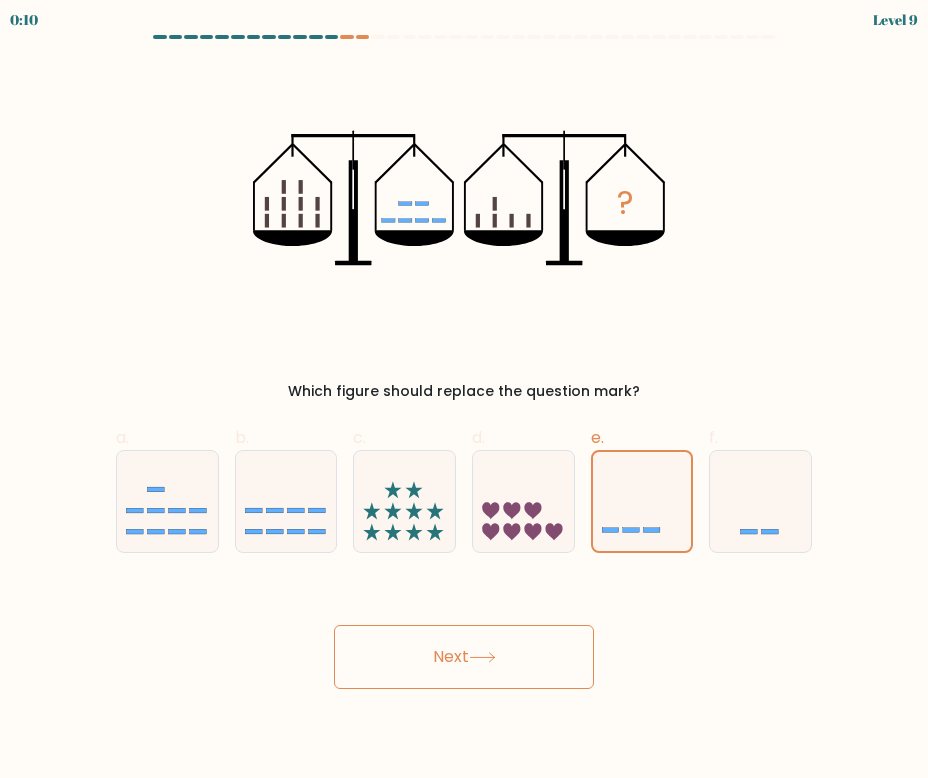 click on "Next" at bounding box center (464, 633) 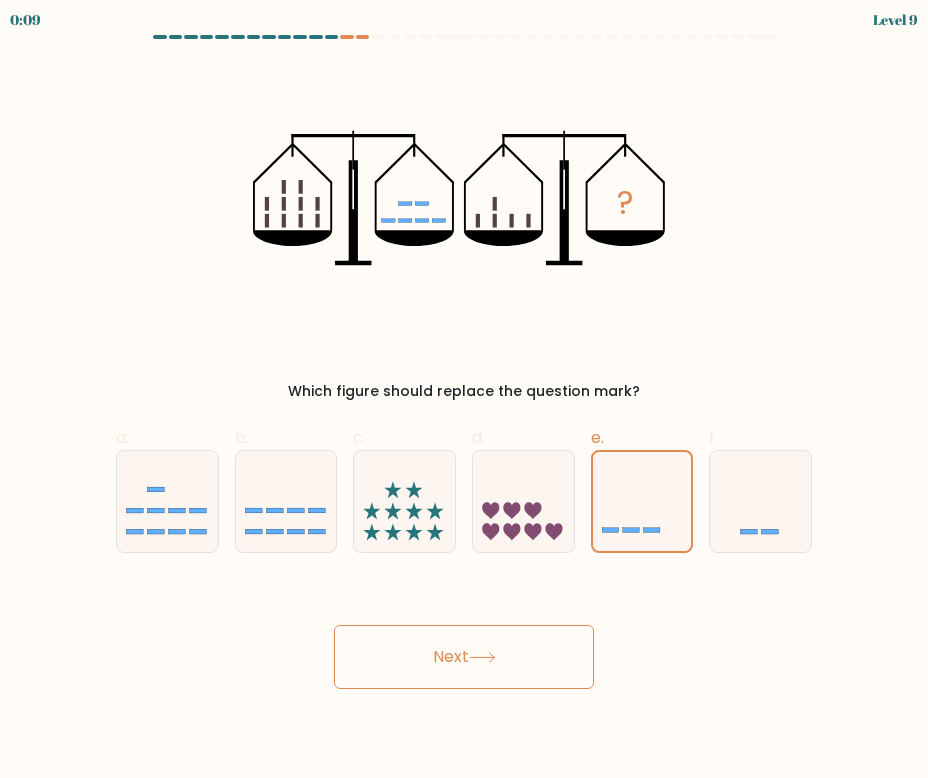 click on "Next" at bounding box center [464, 657] 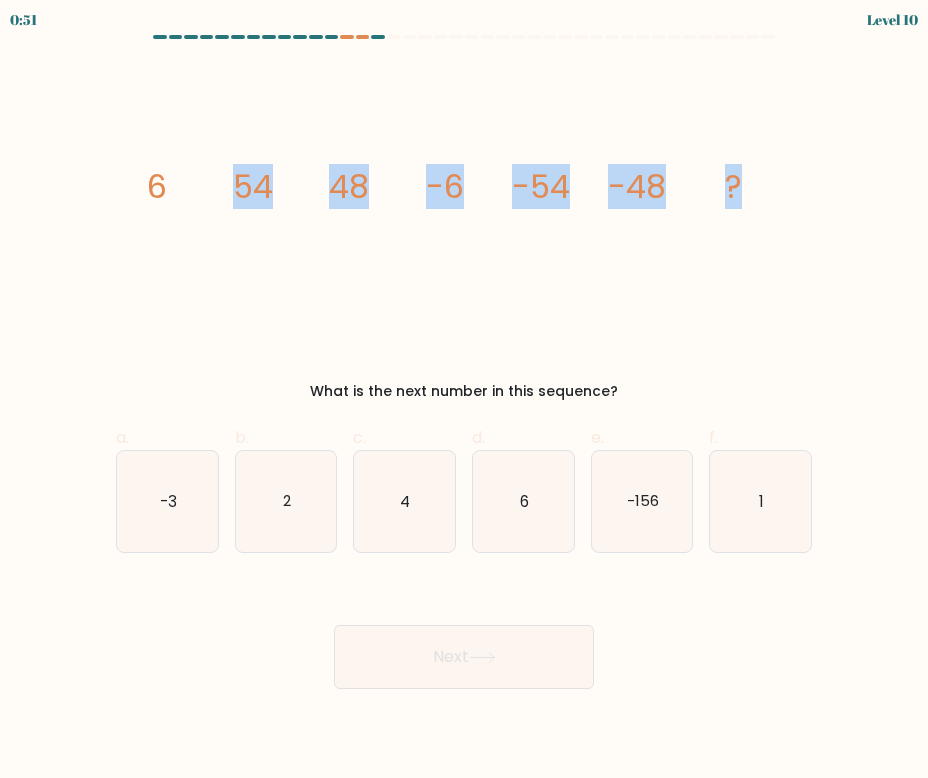 drag, startPoint x: 179, startPoint y: 154, endPoint x: 863, endPoint y: 179, distance: 684.4567 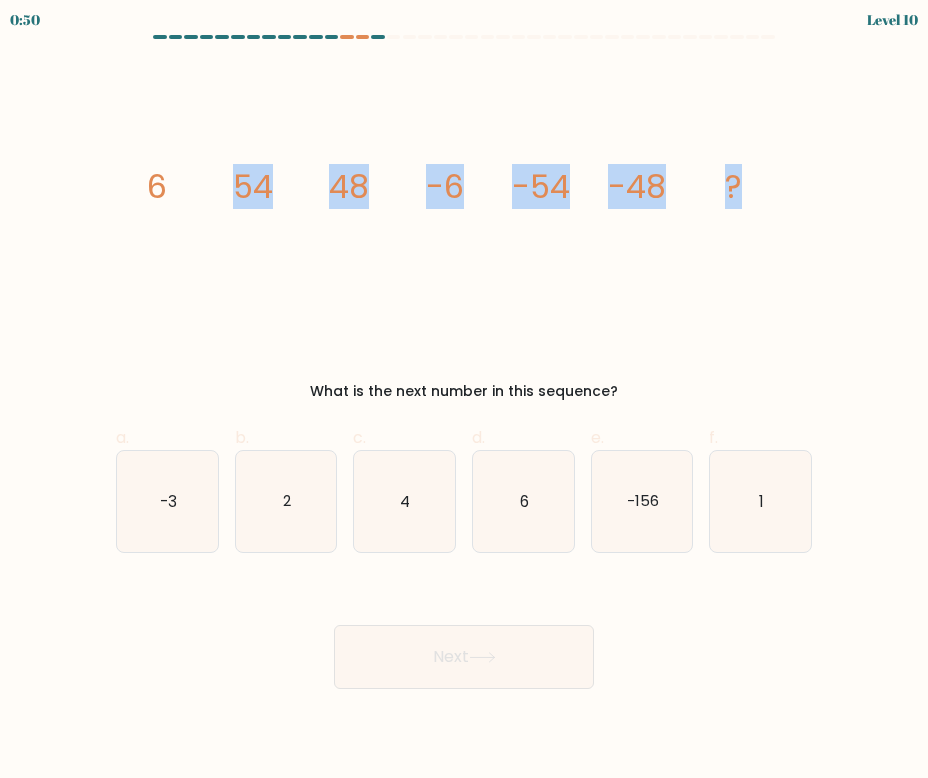 drag, startPoint x: 758, startPoint y: 222, endPoint x: 219, endPoint y: 167, distance: 541.7988 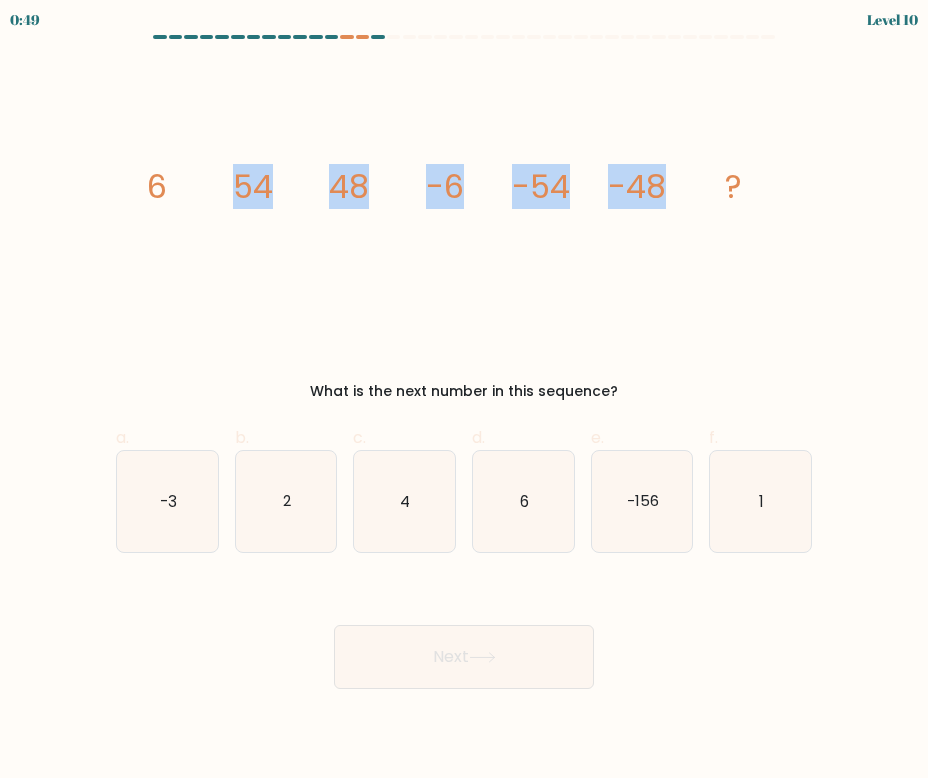 drag, startPoint x: 24, startPoint y: 166, endPoint x: 680, endPoint y: 220, distance: 658.2188 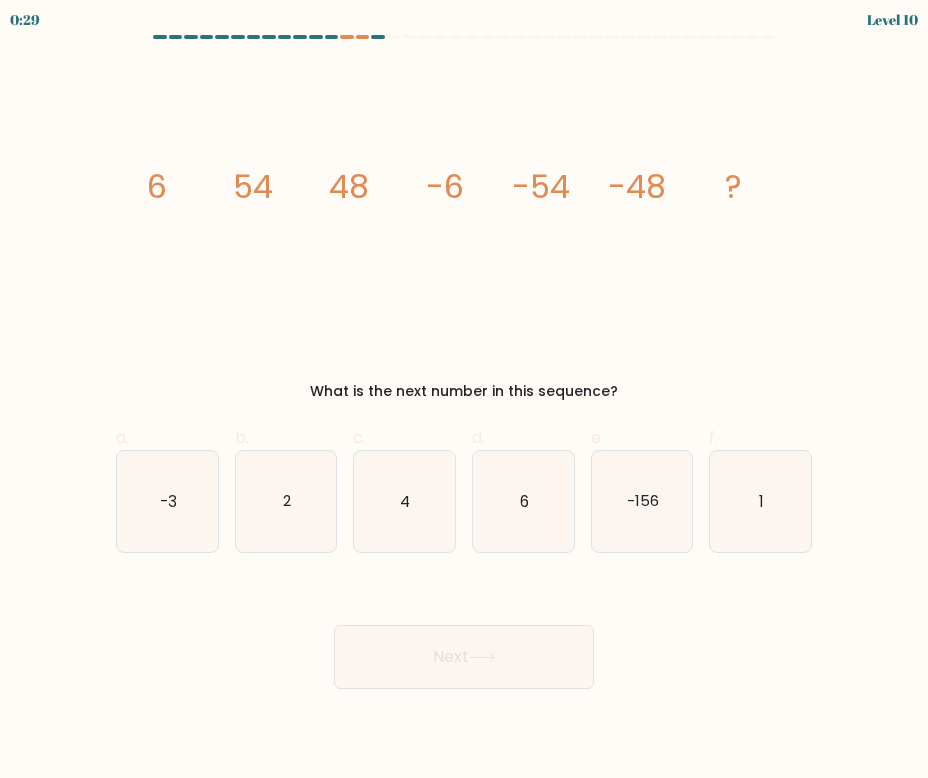 click on "What is the next number in this sequence?" at bounding box center [464, 391] 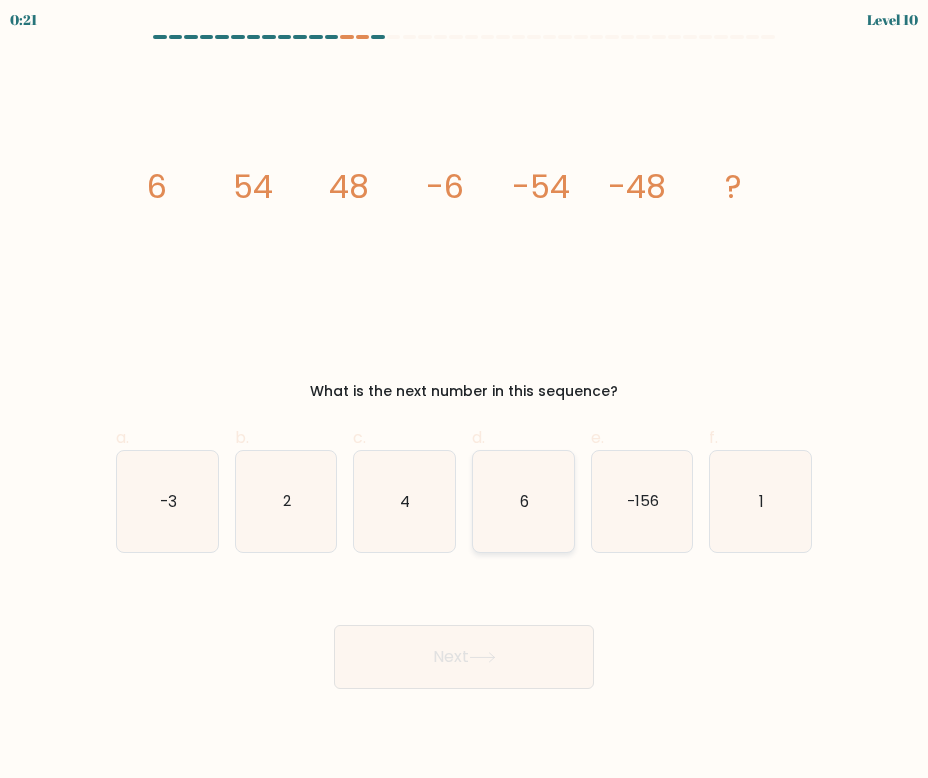 click on "6" at bounding box center [524, 500] 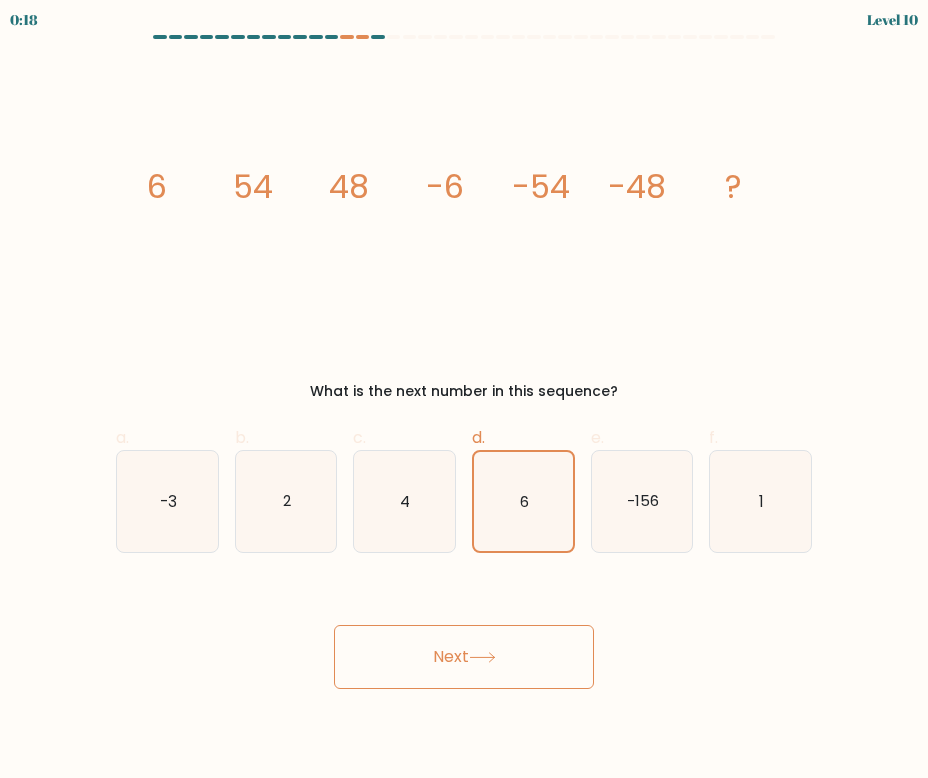 click on "Next" at bounding box center (464, 657) 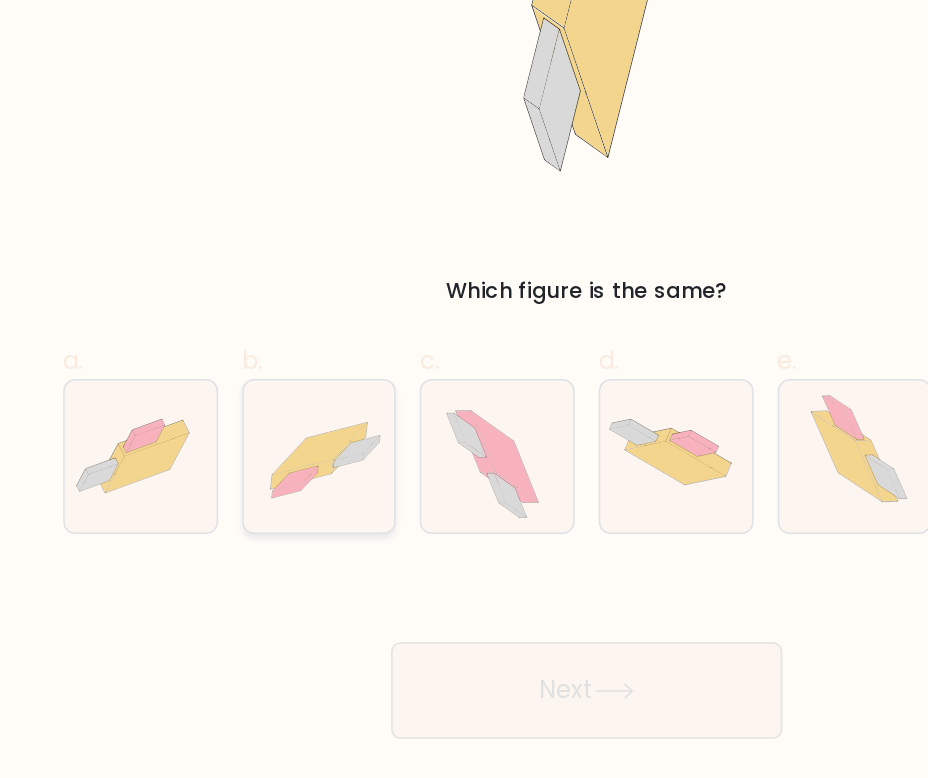 click at bounding box center (286, 496) 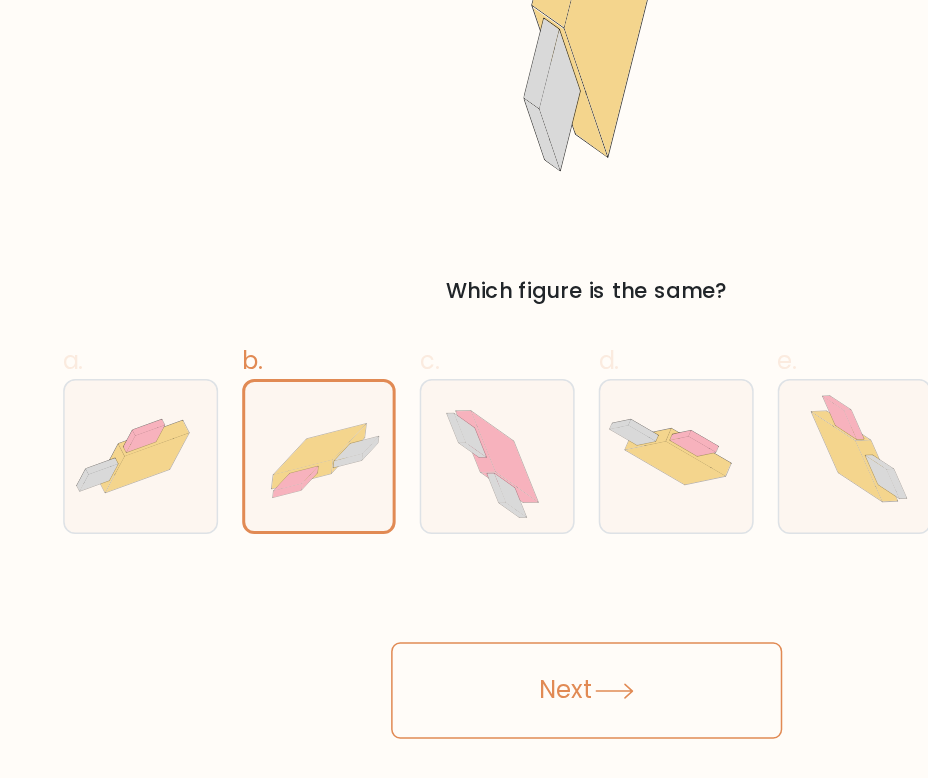 click on "Next" at bounding box center [464, 657] 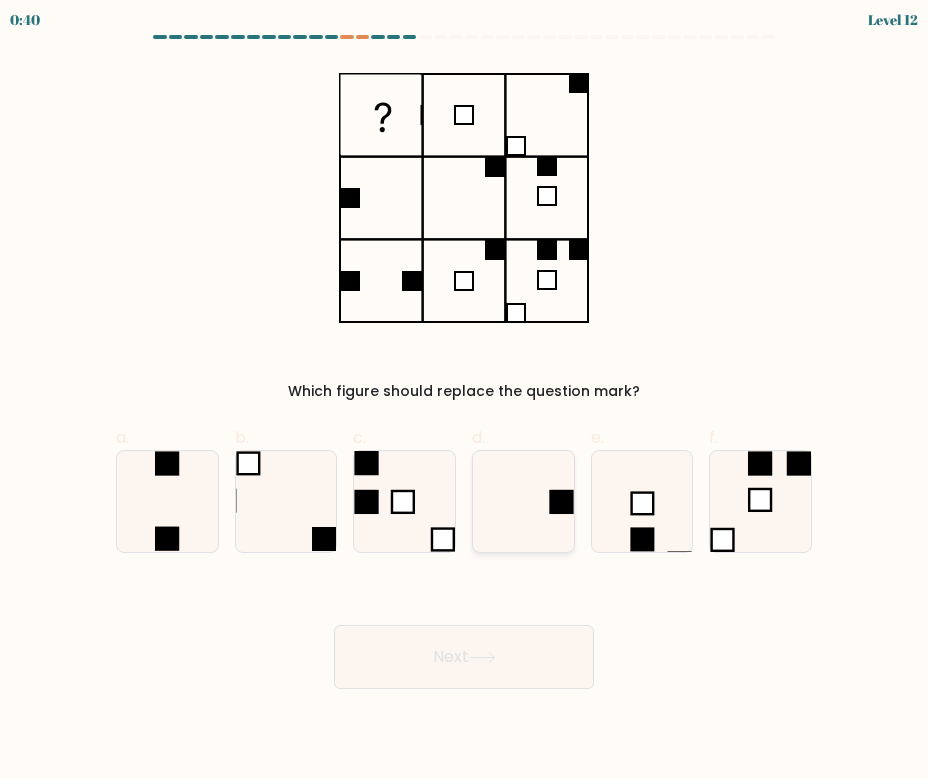 click at bounding box center (561, 502) 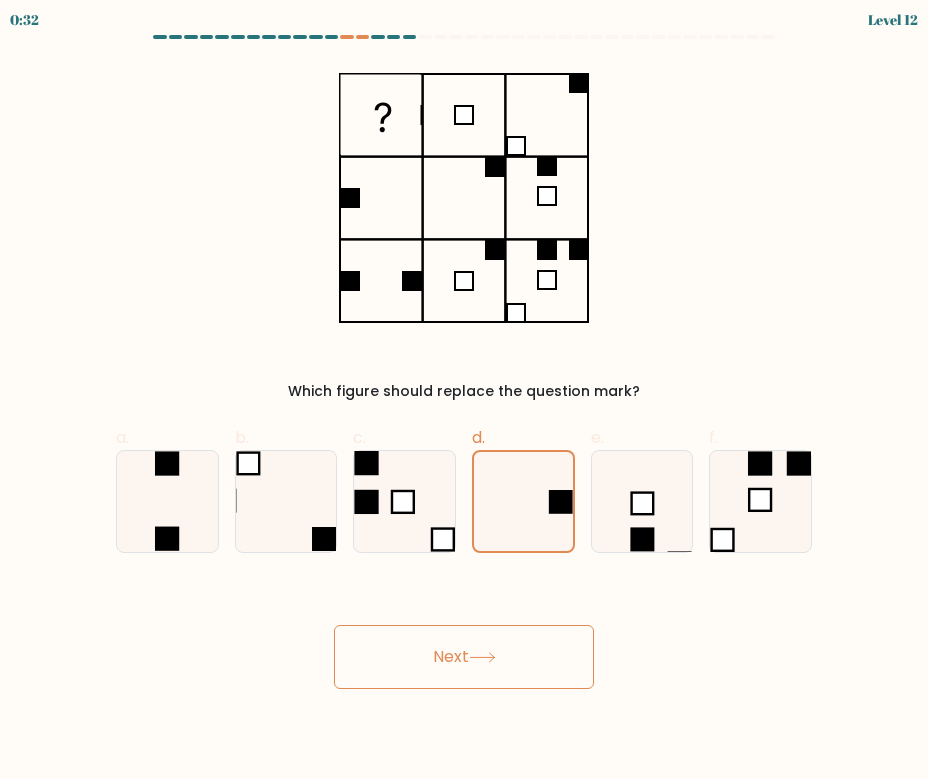 click on "Next" at bounding box center [464, 657] 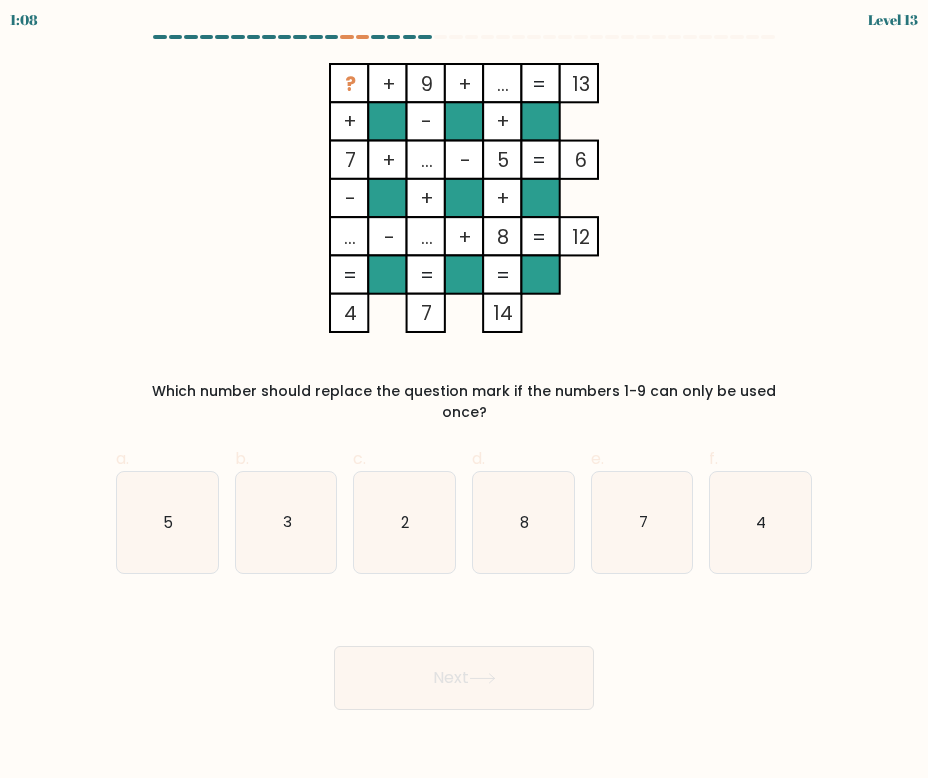 click at bounding box center (387, 160) 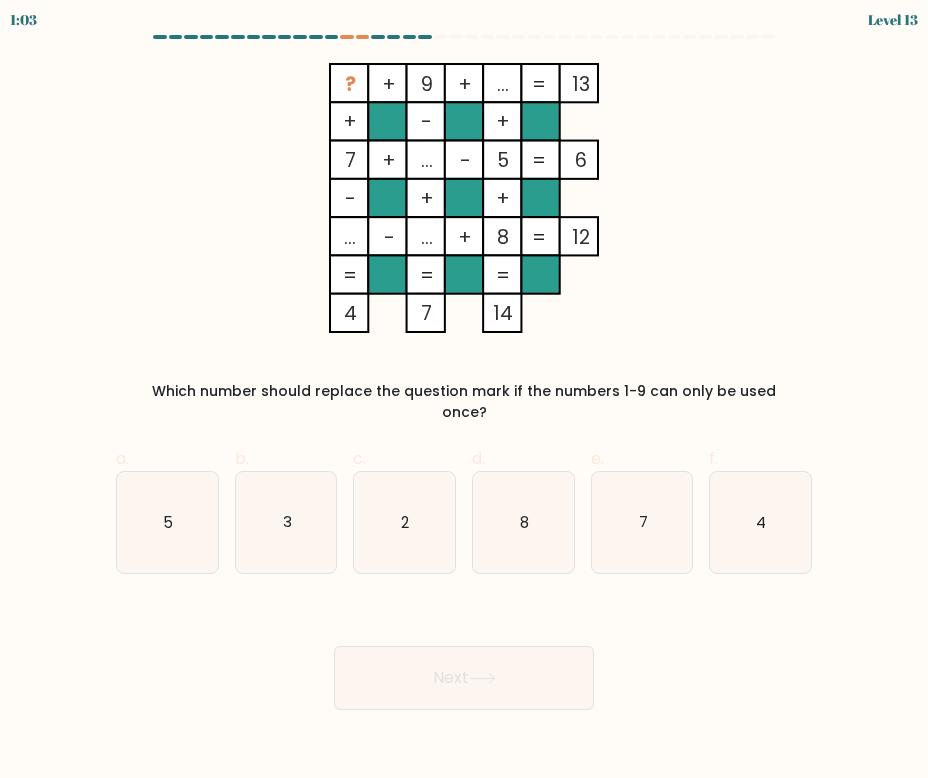 click on "Which number should replace the question mark if the numbers 1-9 can only be used once?" at bounding box center (464, 402) 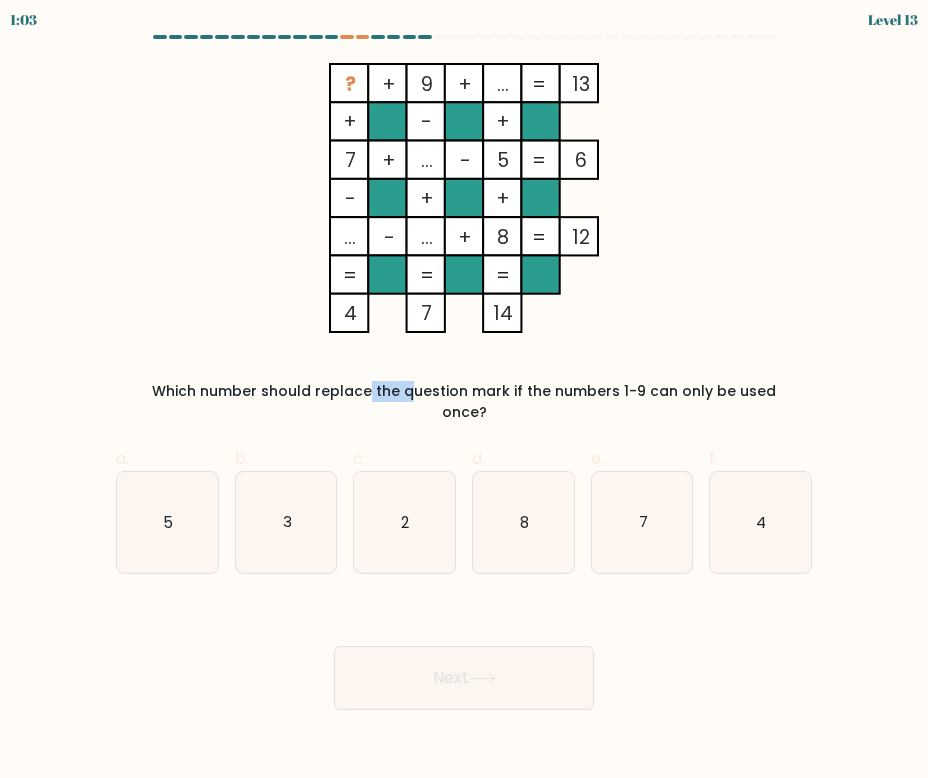 click on "Which number should replace the question mark if the numbers 1-9 can only be used once?" at bounding box center [464, 402] 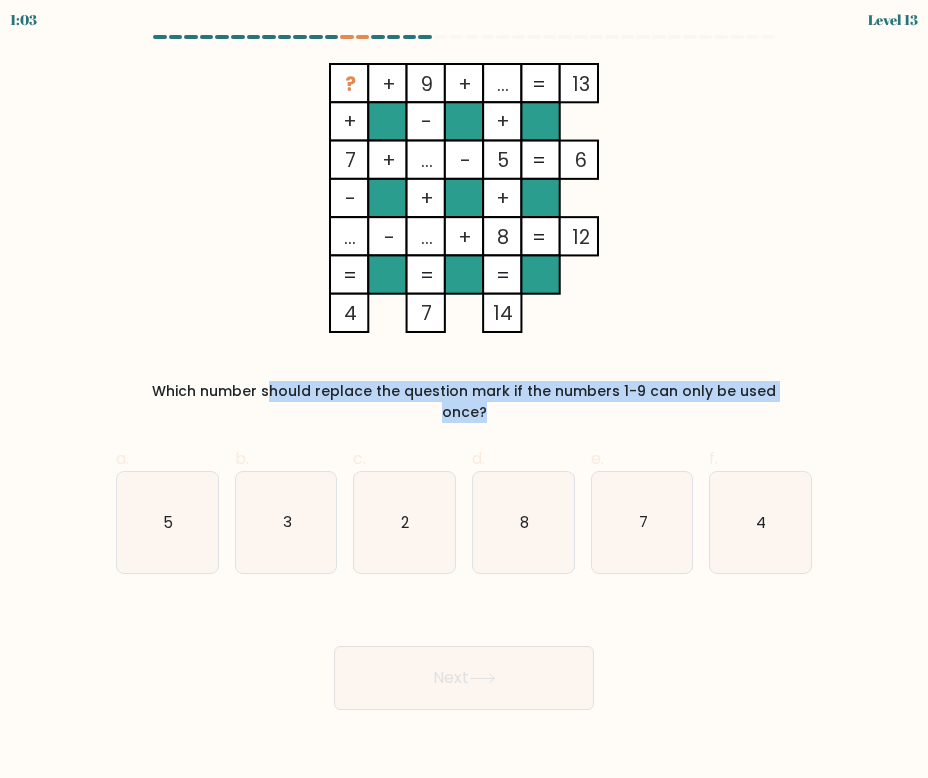 click on "Which number should replace the question mark if the numbers 1-9 can only be used once?" at bounding box center (464, 402) 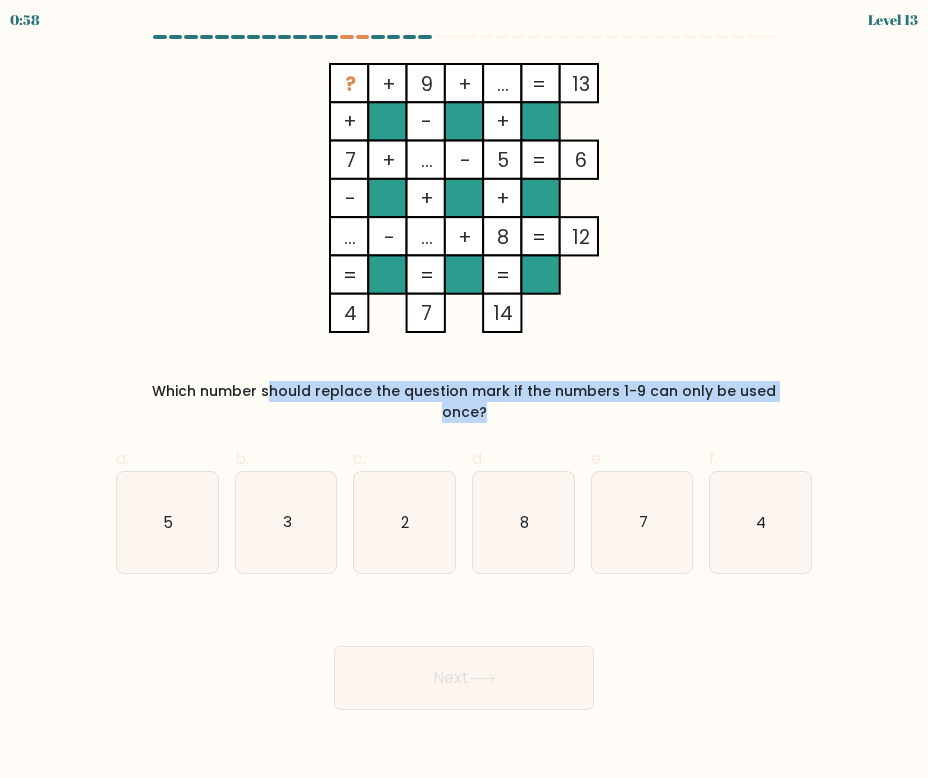 click on "Which number should replace the question mark if the numbers 1-9 can only be used once?" at bounding box center (464, 402) 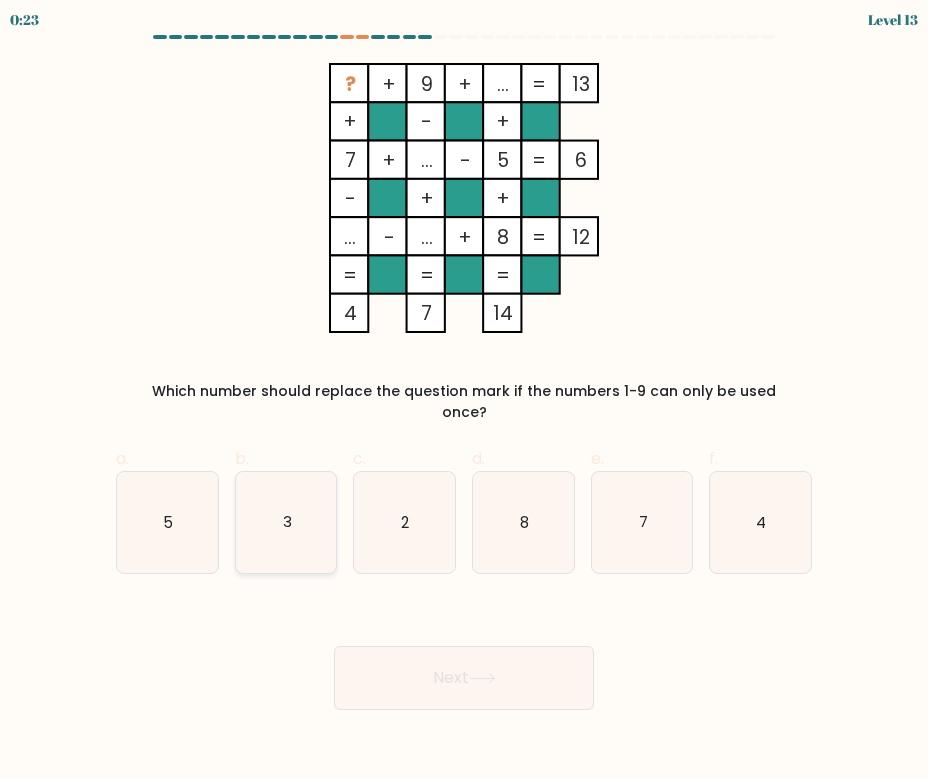 click on "3" at bounding box center [286, 522] 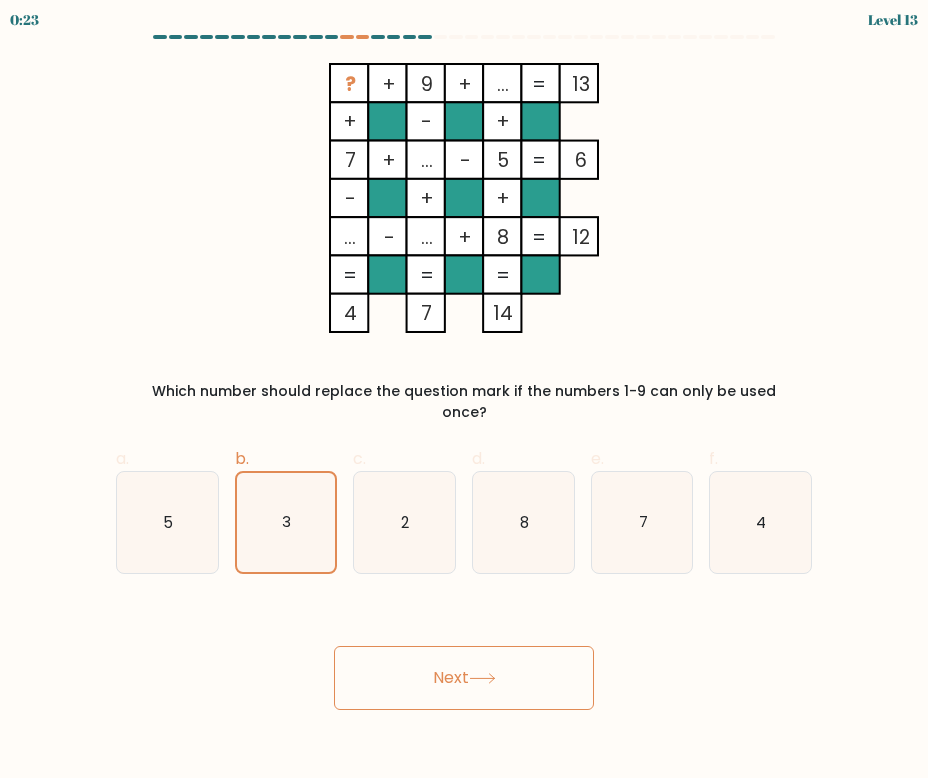 click on "Next" at bounding box center (464, 678) 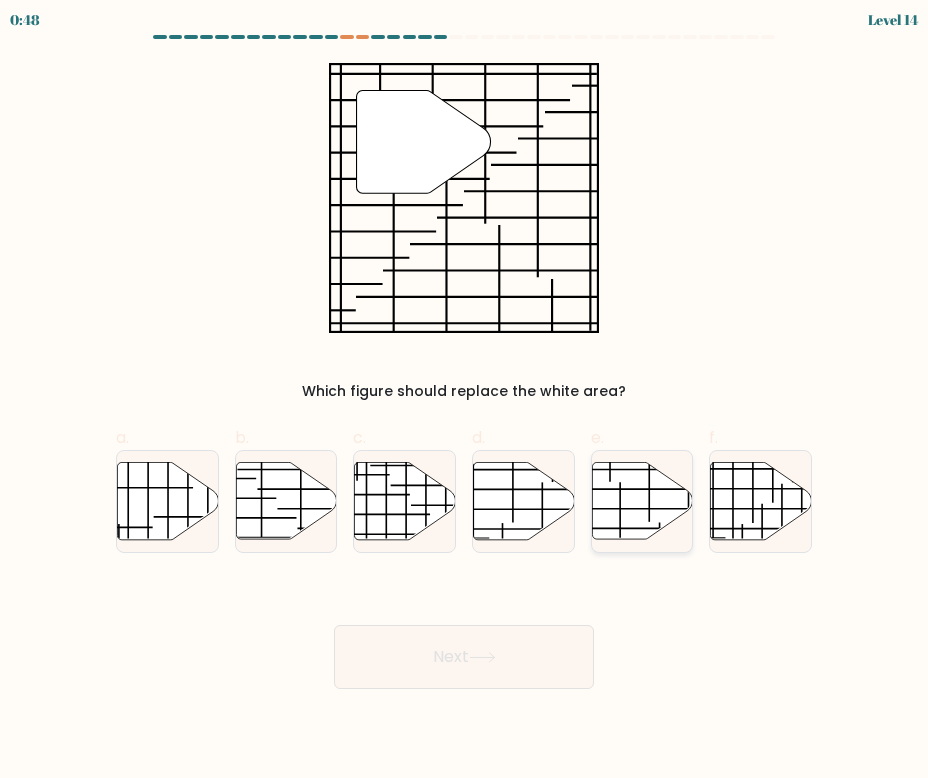 click at bounding box center (642, 500) 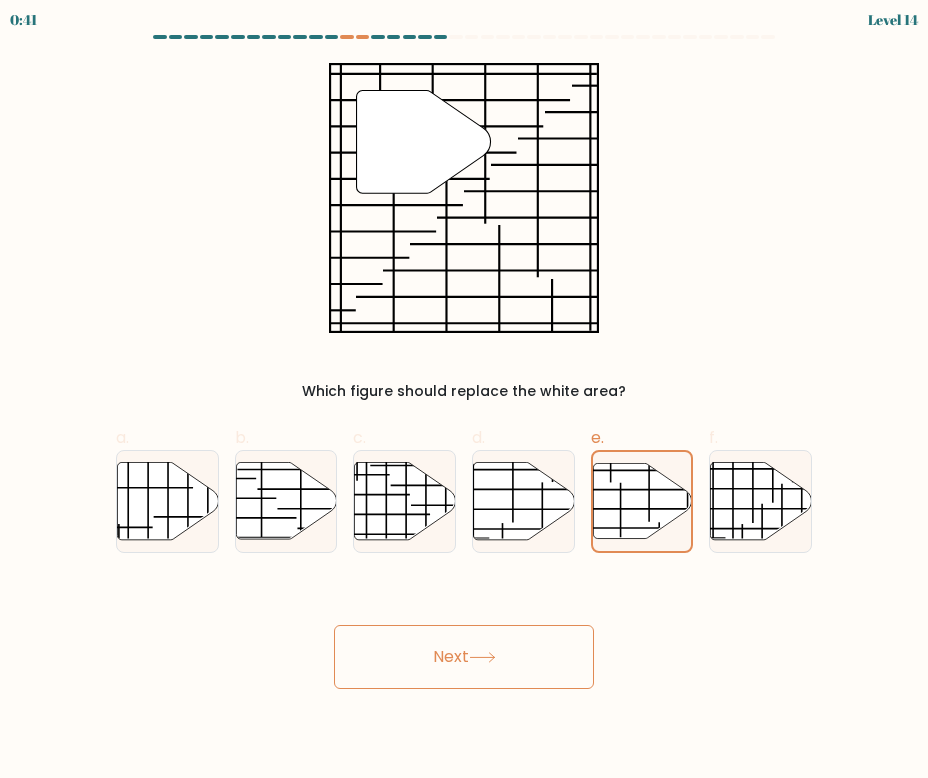 click on "Next" at bounding box center [464, 657] 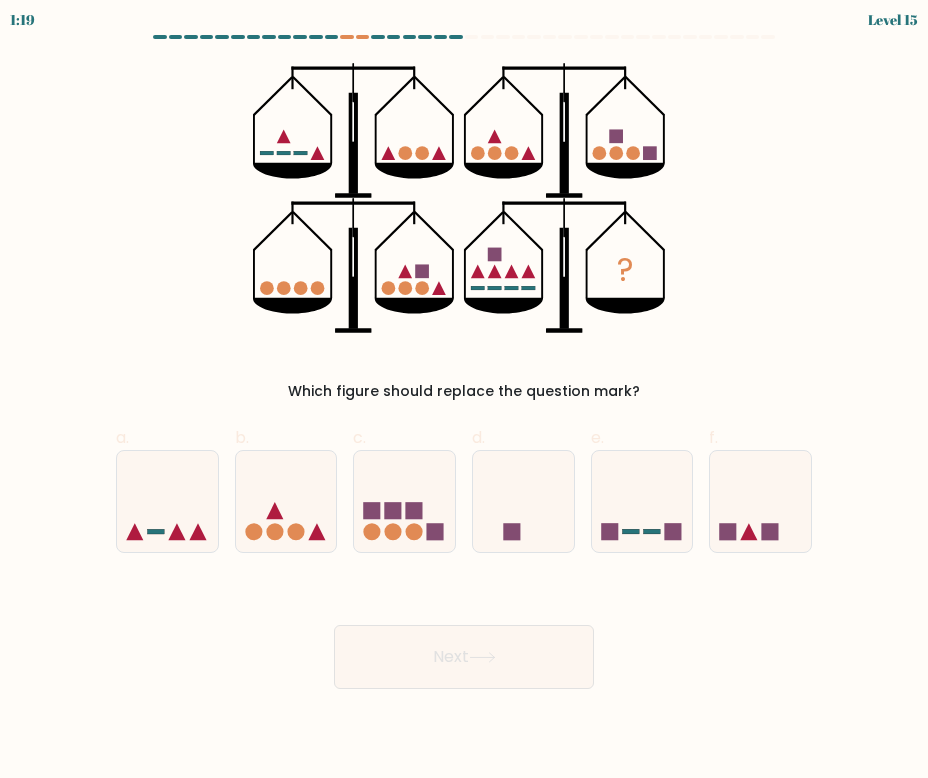 drag, startPoint x: 196, startPoint y: 58, endPoint x: 508, endPoint y: 178, distance: 334.2813 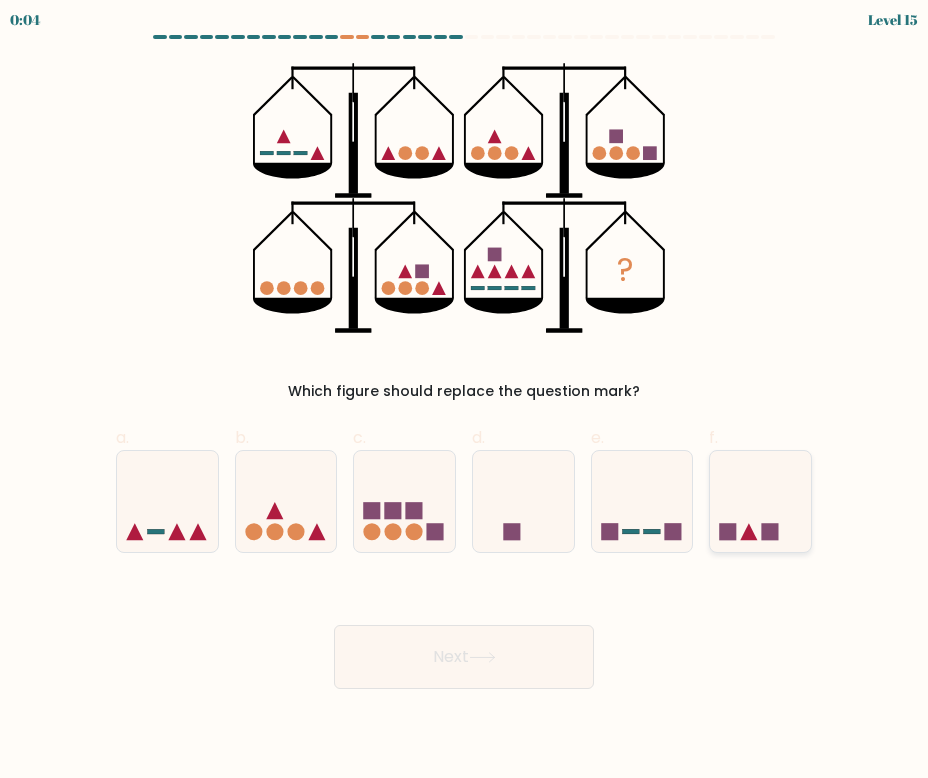 click at bounding box center [760, 501] 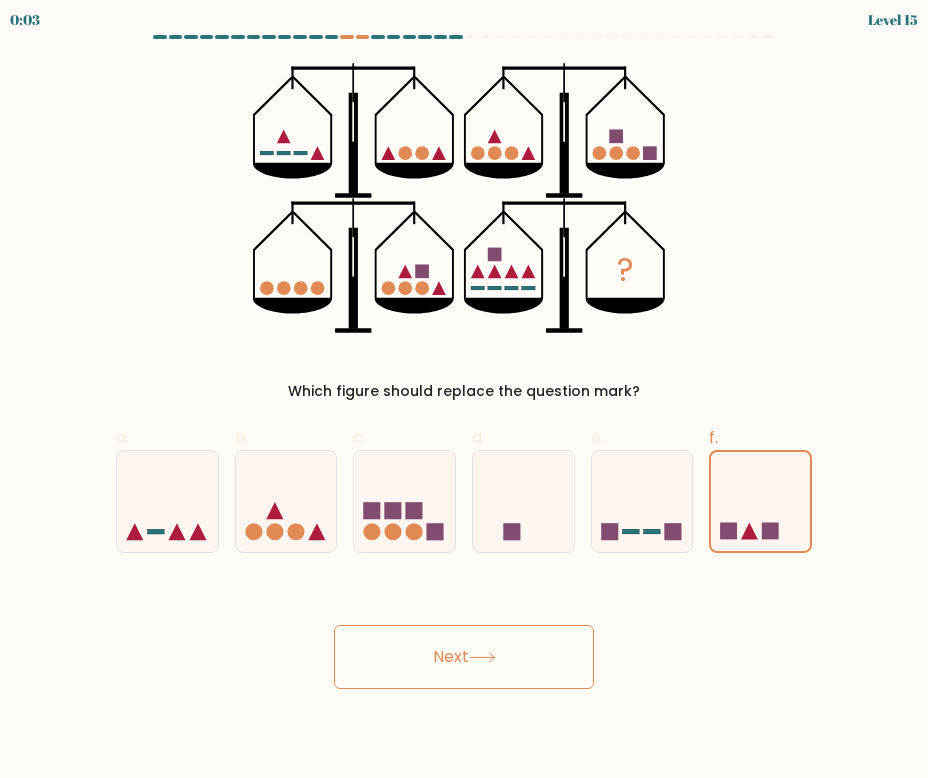 click on "Next" at bounding box center (464, 657) 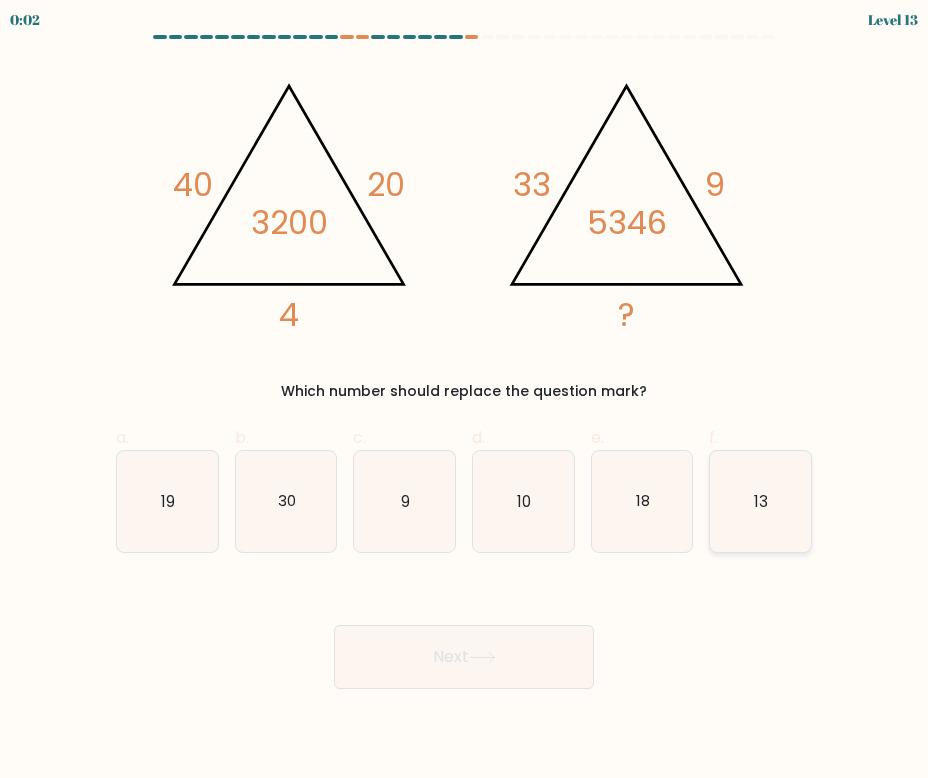 click on "13" at bounding box center [760, 501] 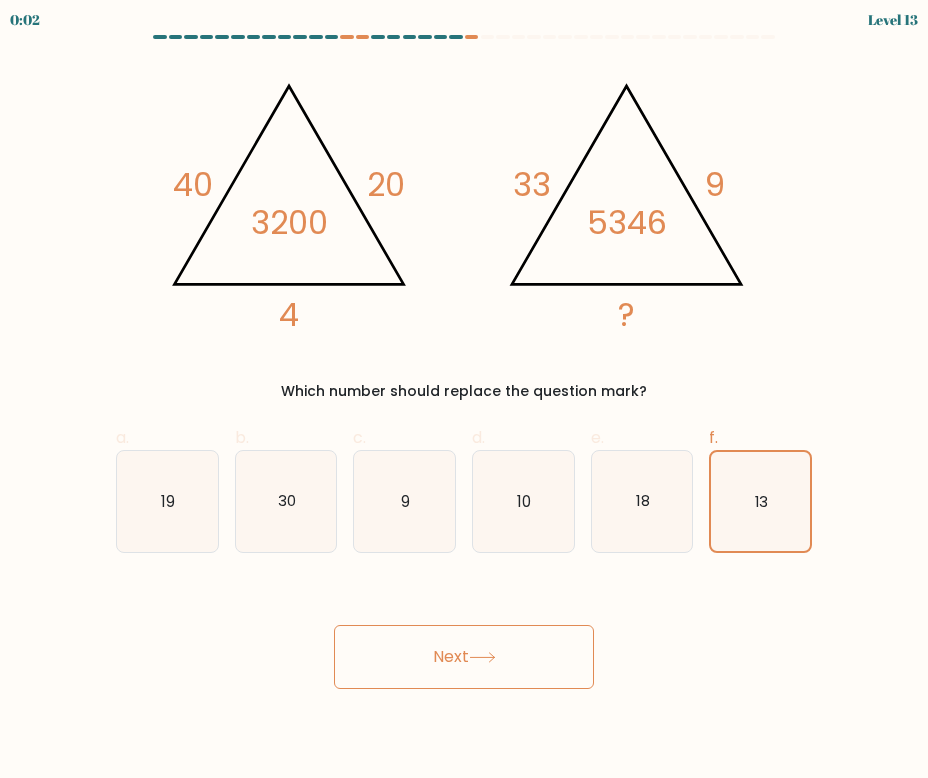 click on "Next" at bounding box center [464, 633] 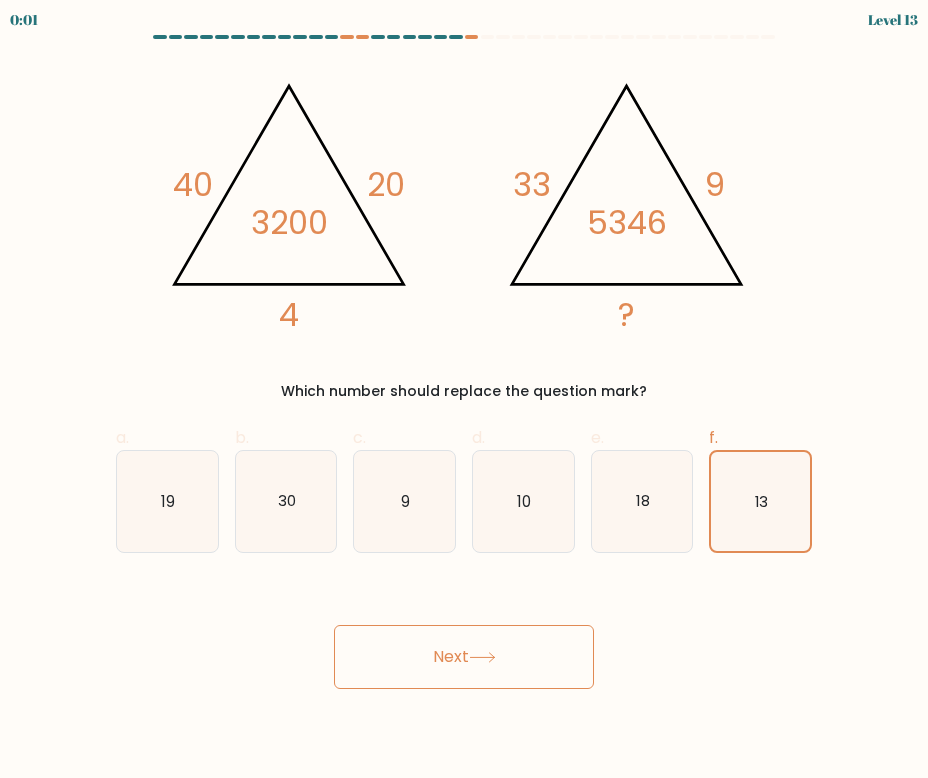 click on "Next" at bounding box center (464, 657) 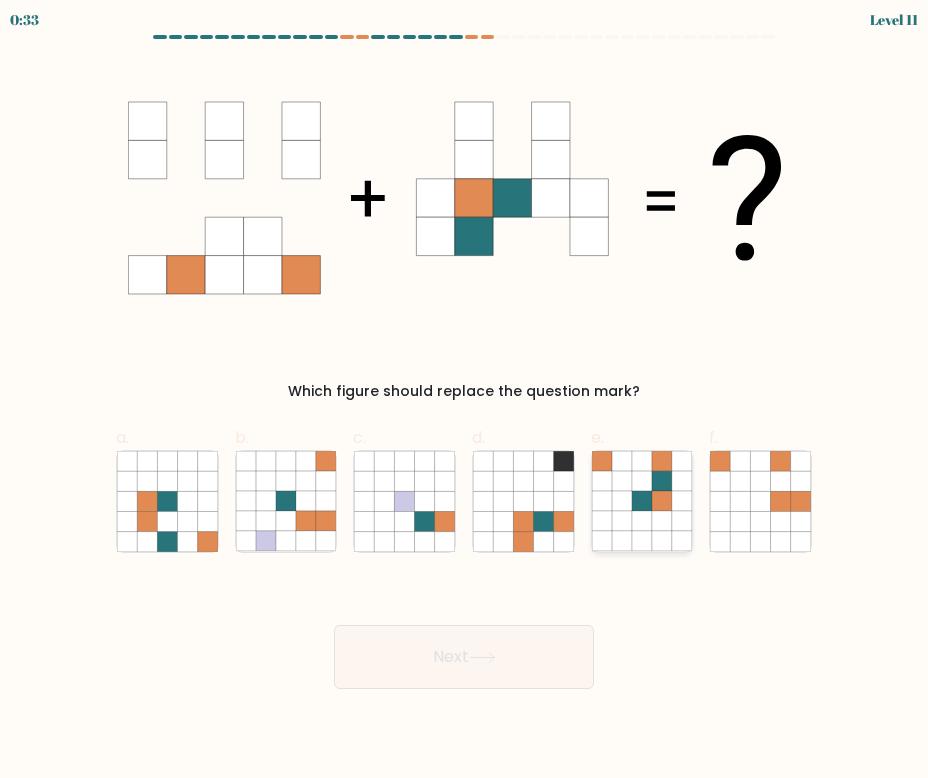 click at bounding box center [642, 521] 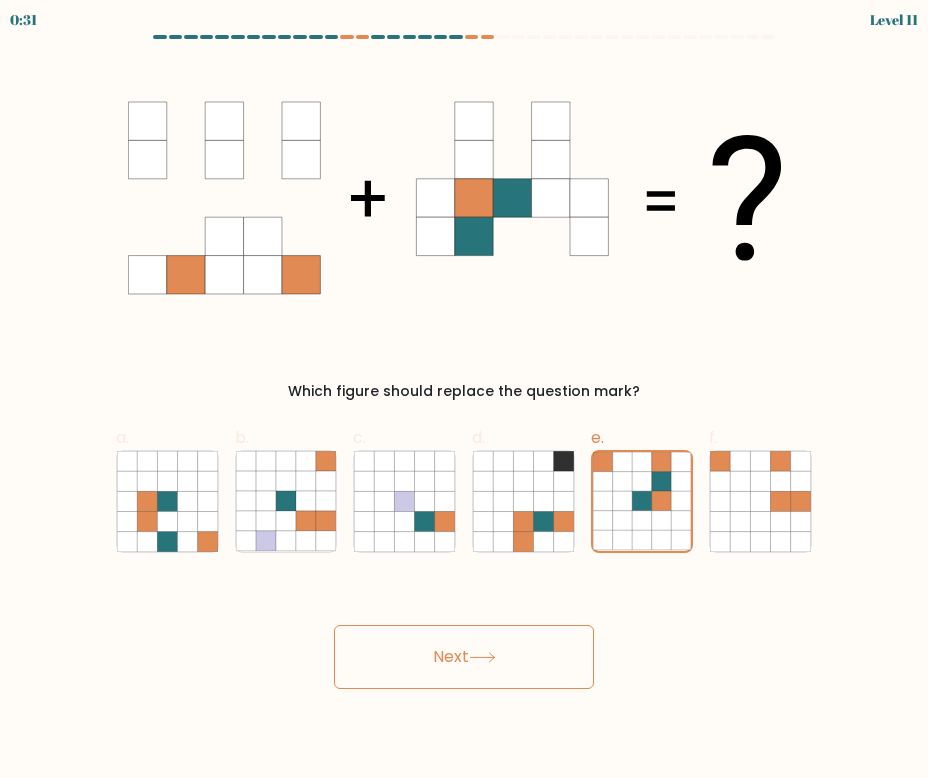 click on "Next" at bounding box center [464, 657] 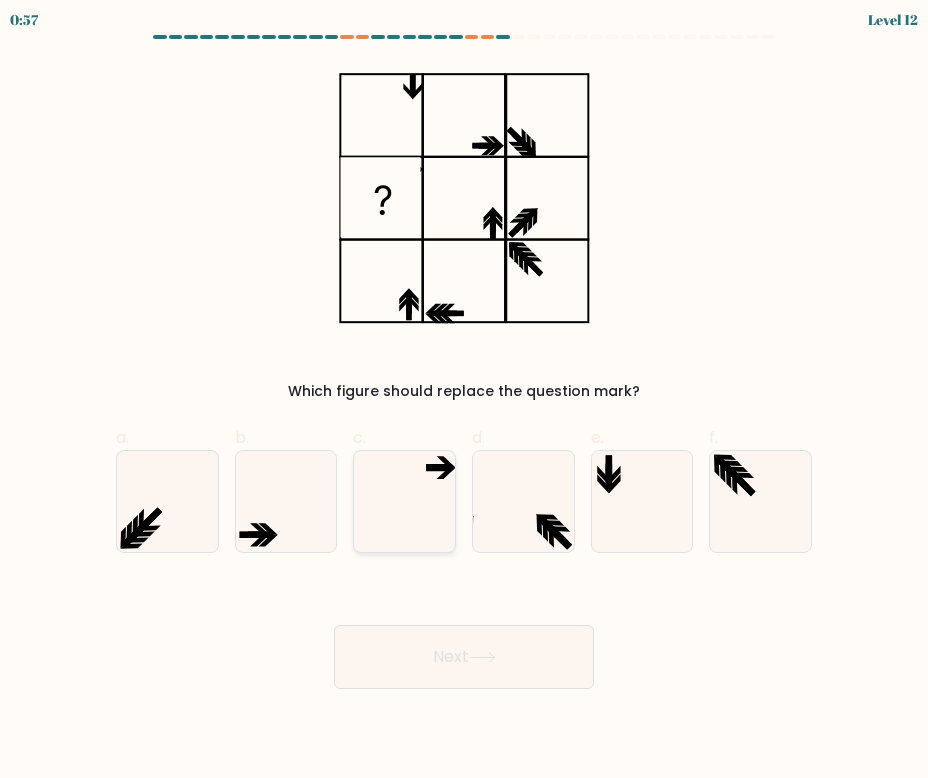 click at bounding box center (404, 501) 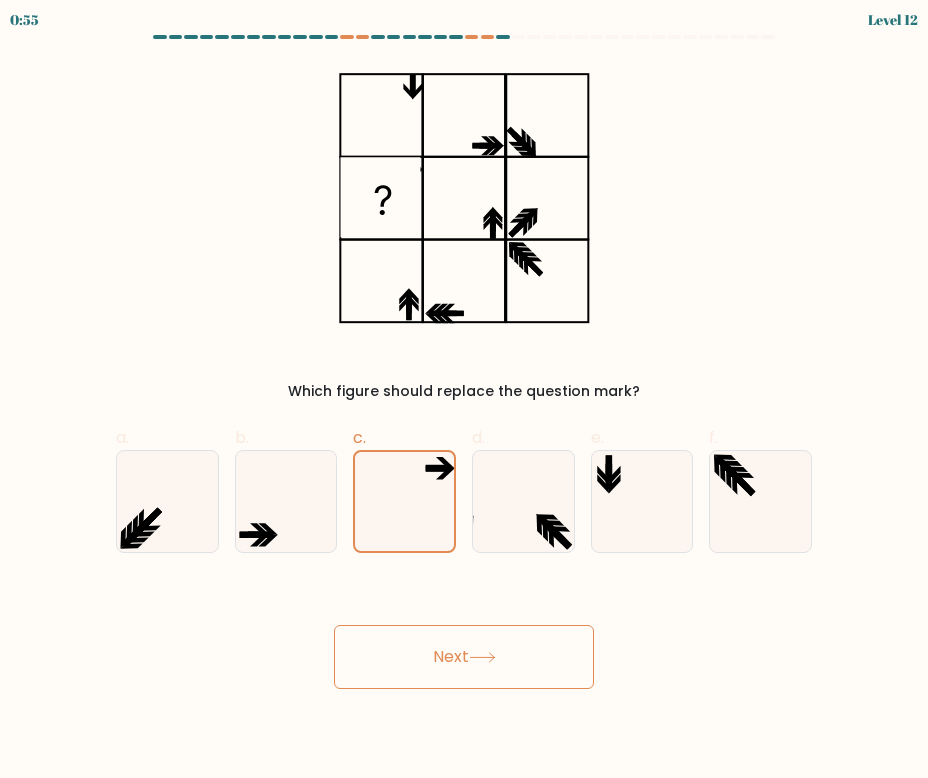 click on "Next" at bounding box center (464, 657) 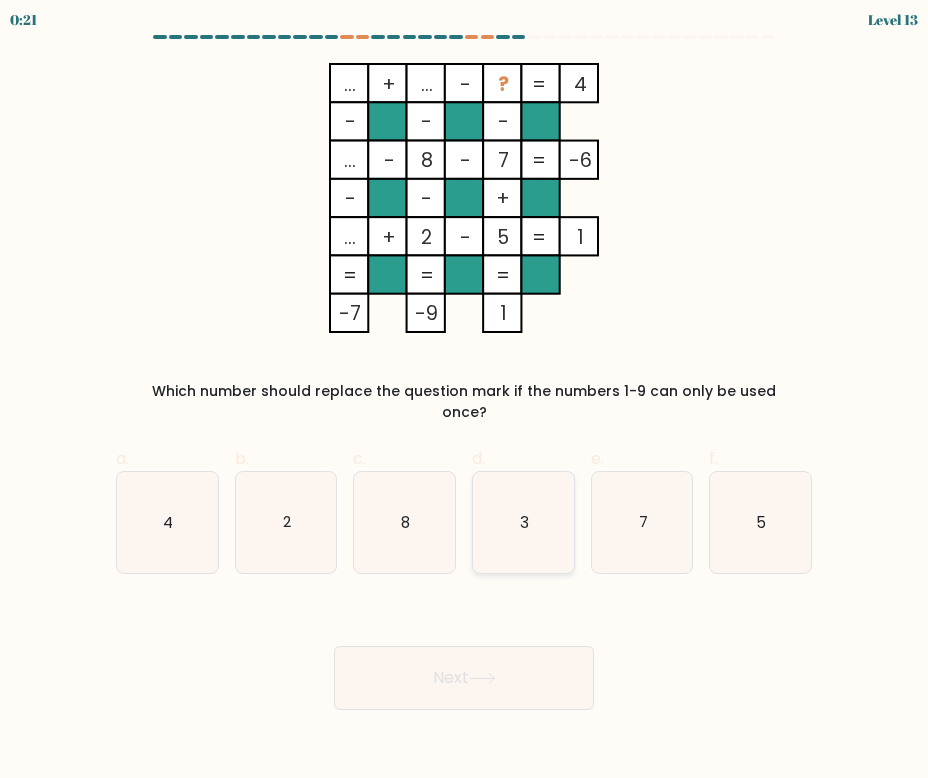 click on "3" at bounding box center (523, 522) 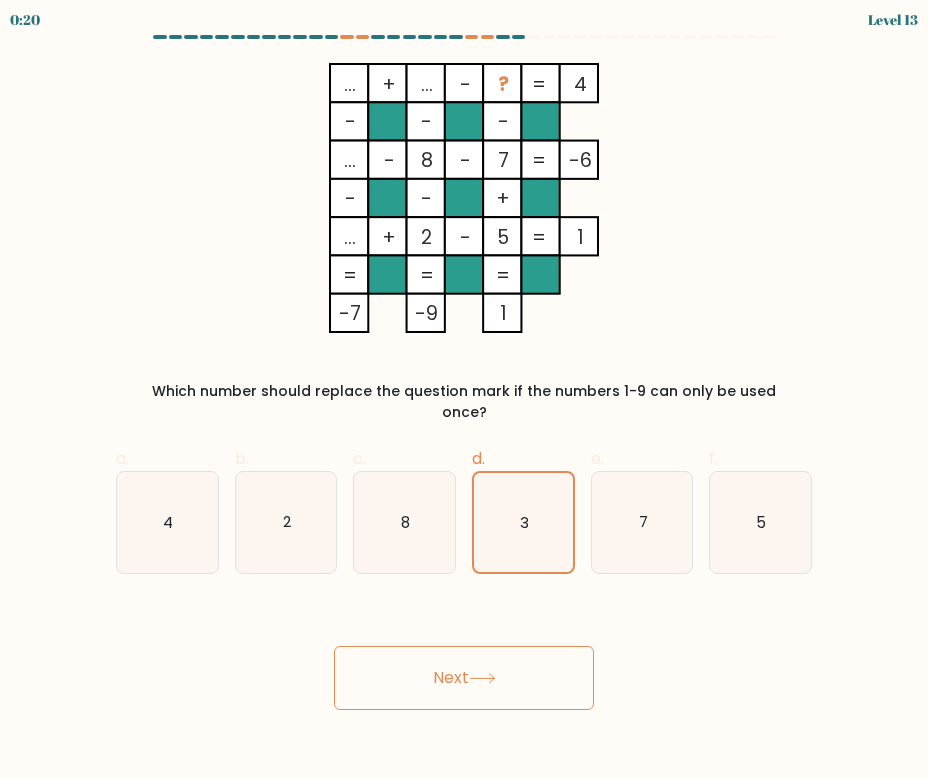 click on "Next" at bounding box center (464, 678) 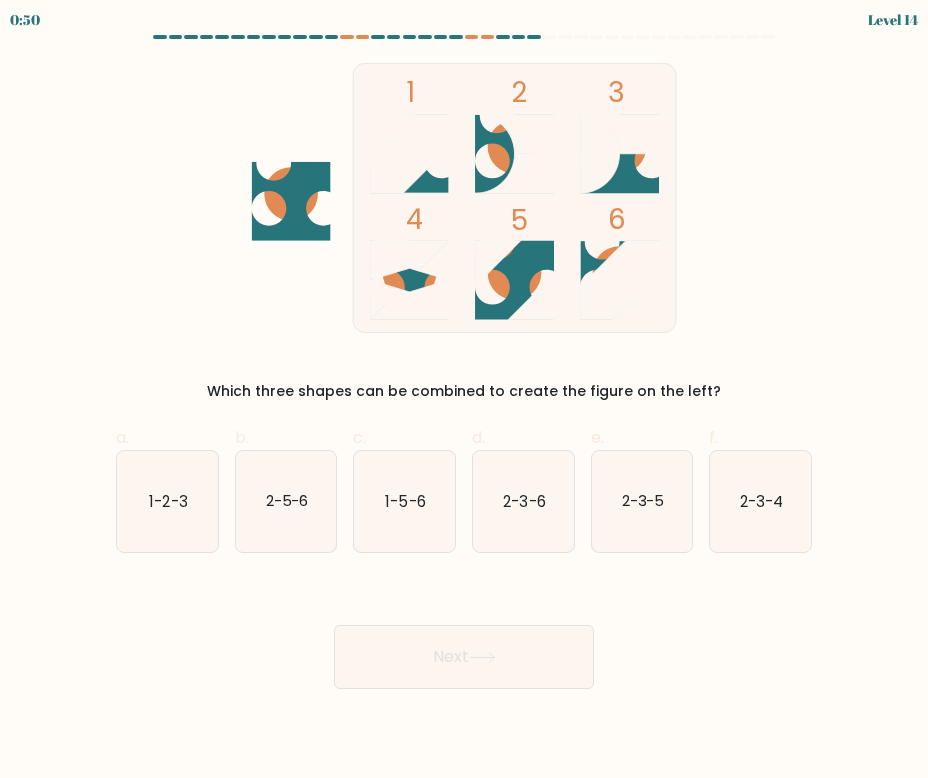 drag, startPoint x: 388, startPoint y: 497, endPoint x: 410, endPoint y: 564, distance: 70.5195 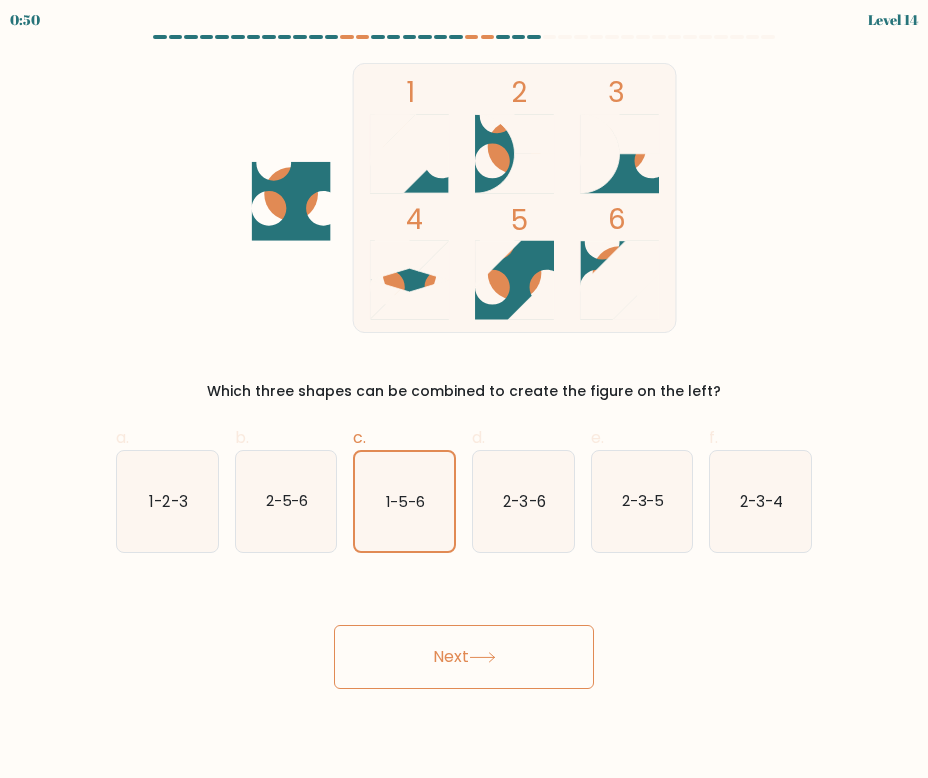 click at bounding box center [482, 657] 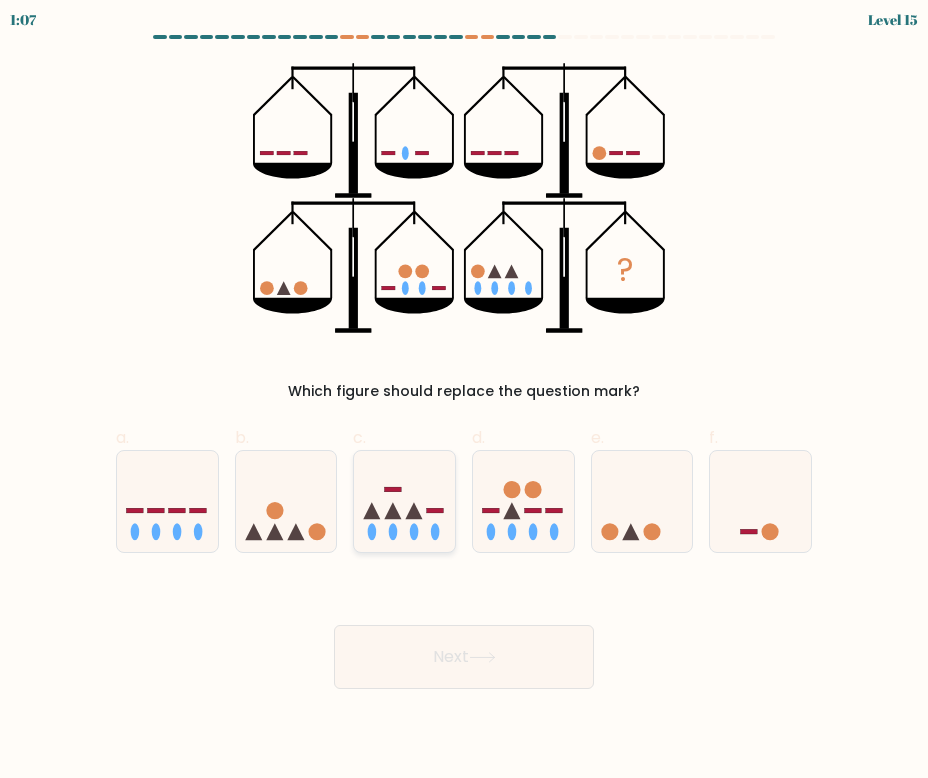 click at bounding box center (404, 501) 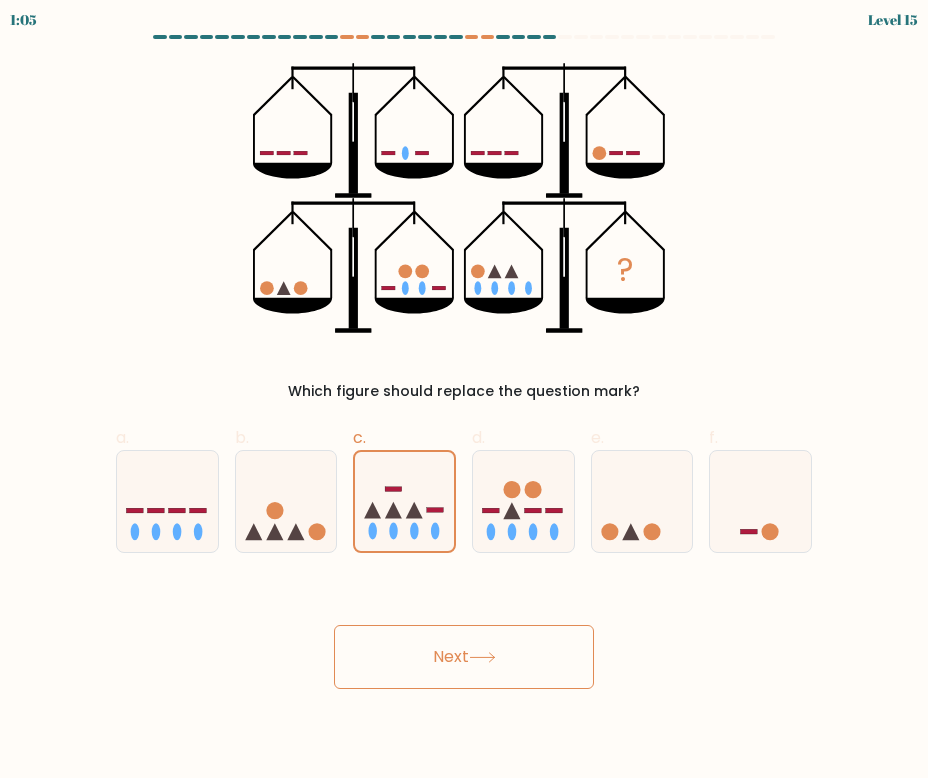 click on "Next" at bounding box center [464, 657] 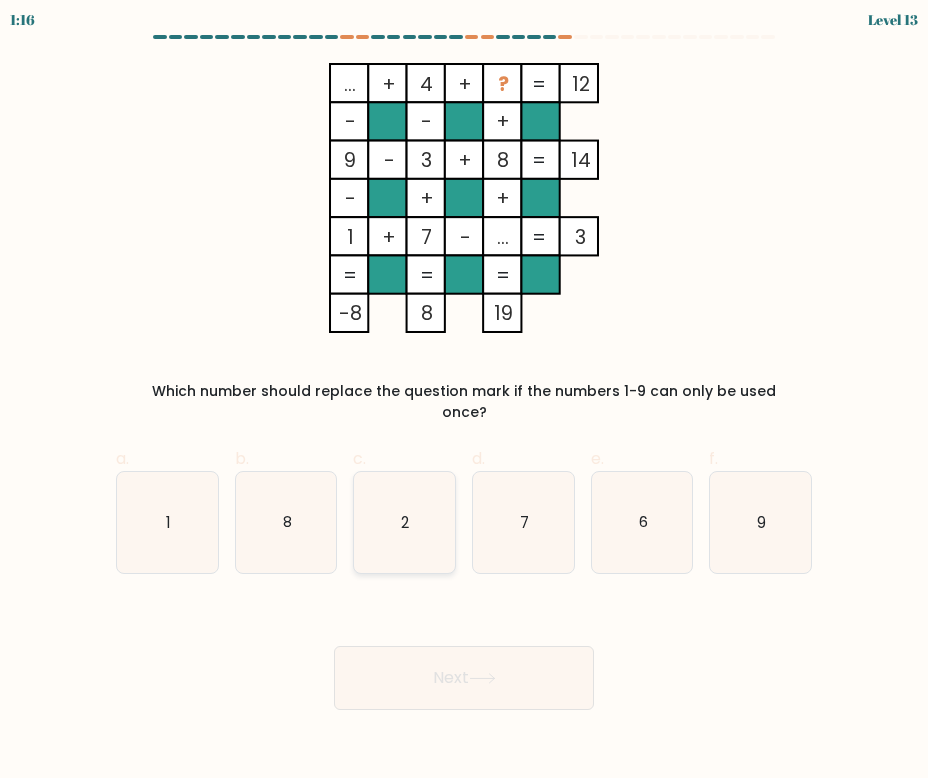 click on "2" at bounding box center (406, 521) 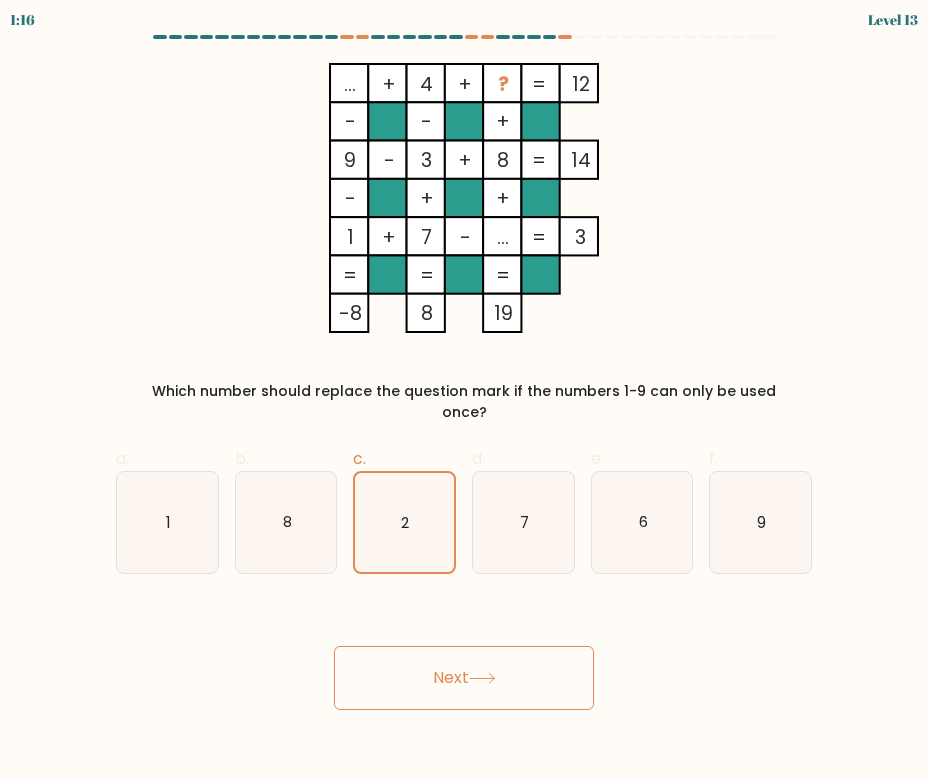 click on "Next" at bounding box center [464, 654] 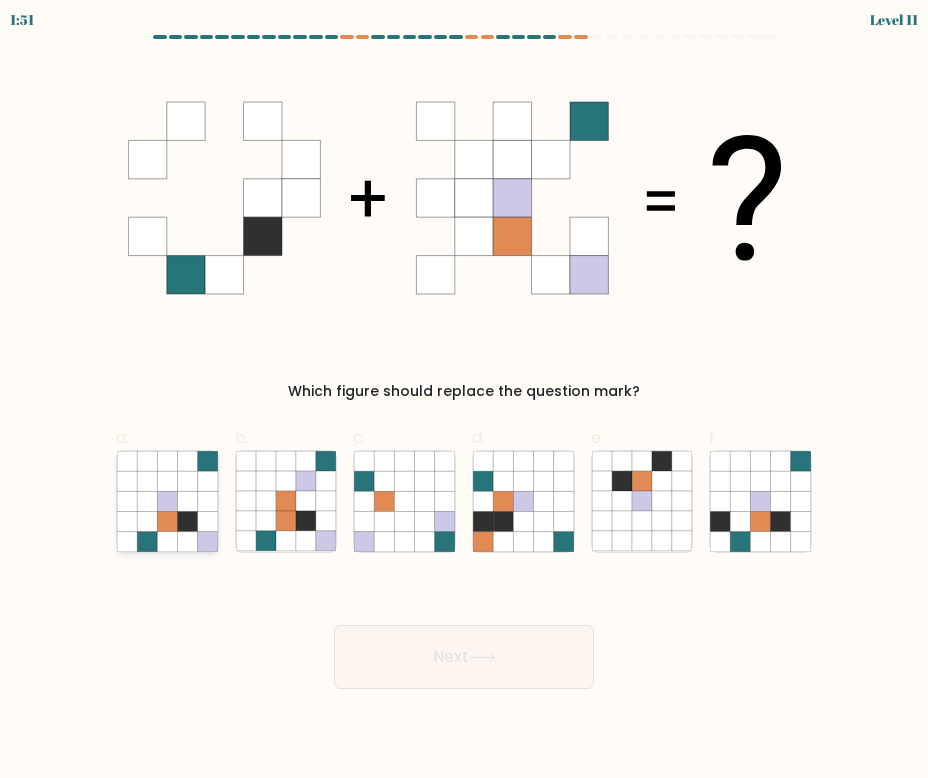 click at bounding box center [187, 521] 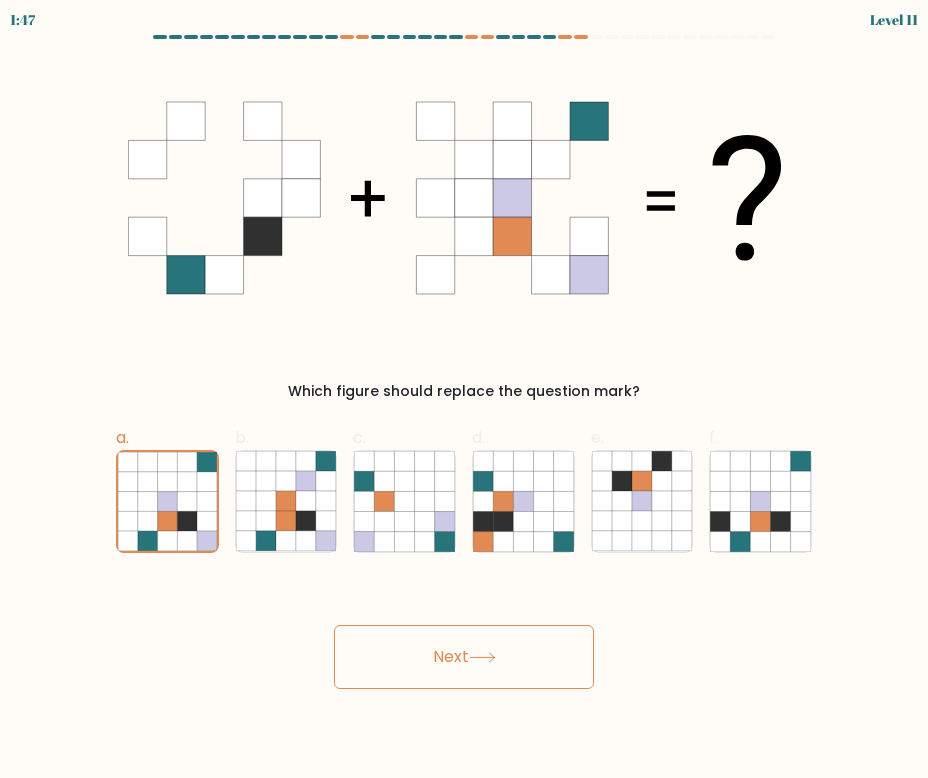 click on "Next" at bounding box center (464, 657) 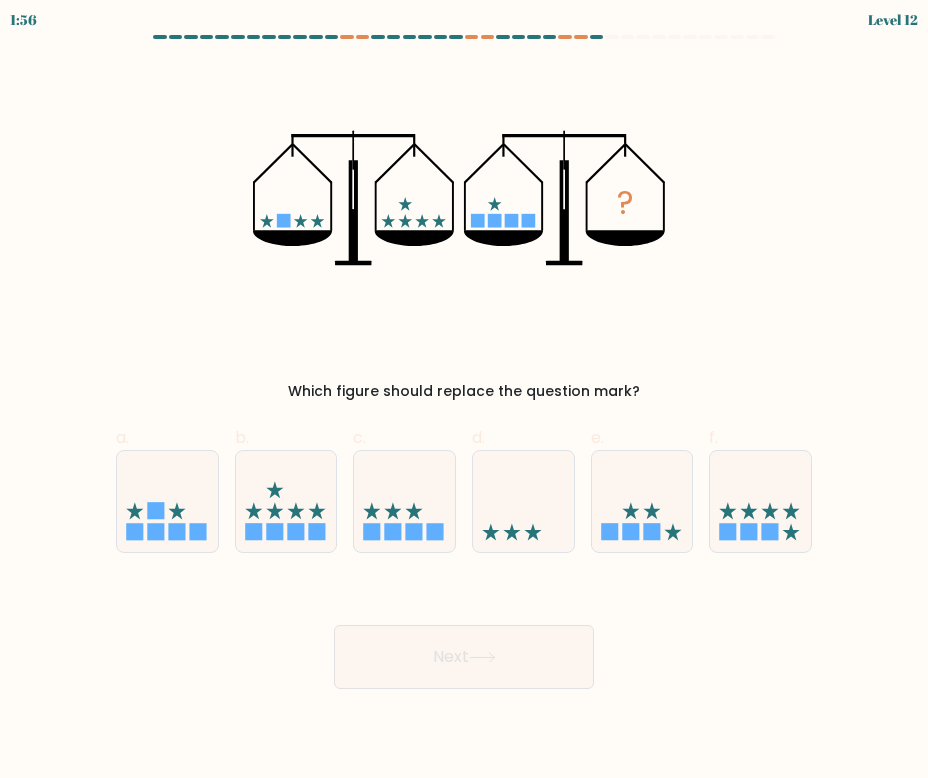 drag, startPoint x: 635, startPoint y: 509, endPoint x: 611, endPoint y: 565, distance: 60.926186 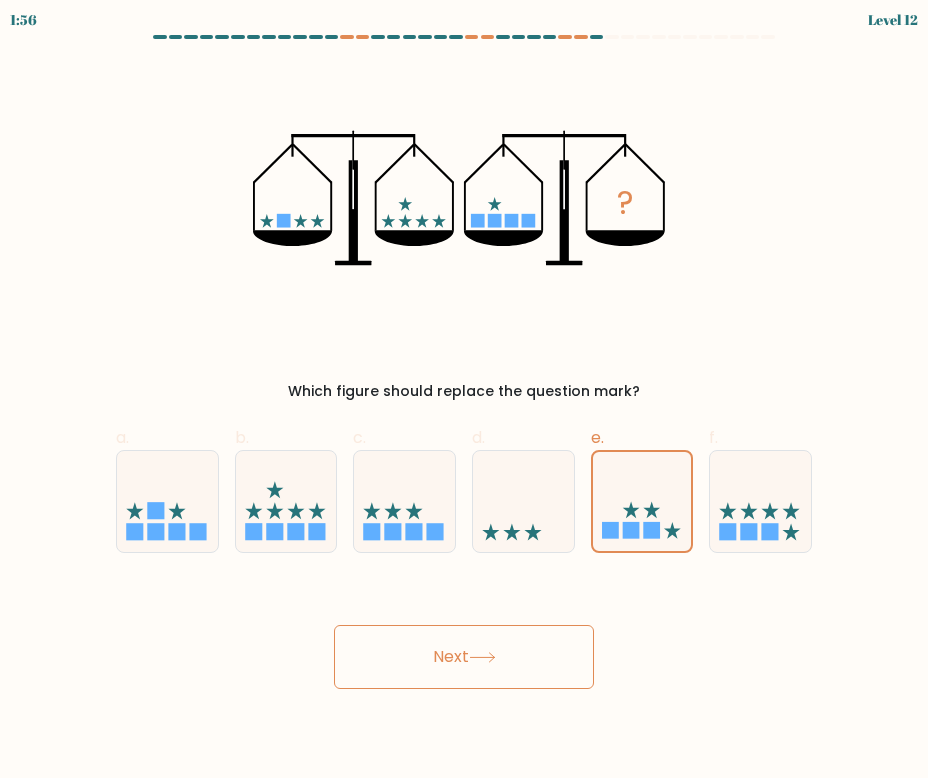 click on "Next" at bounding box center [464, 657] 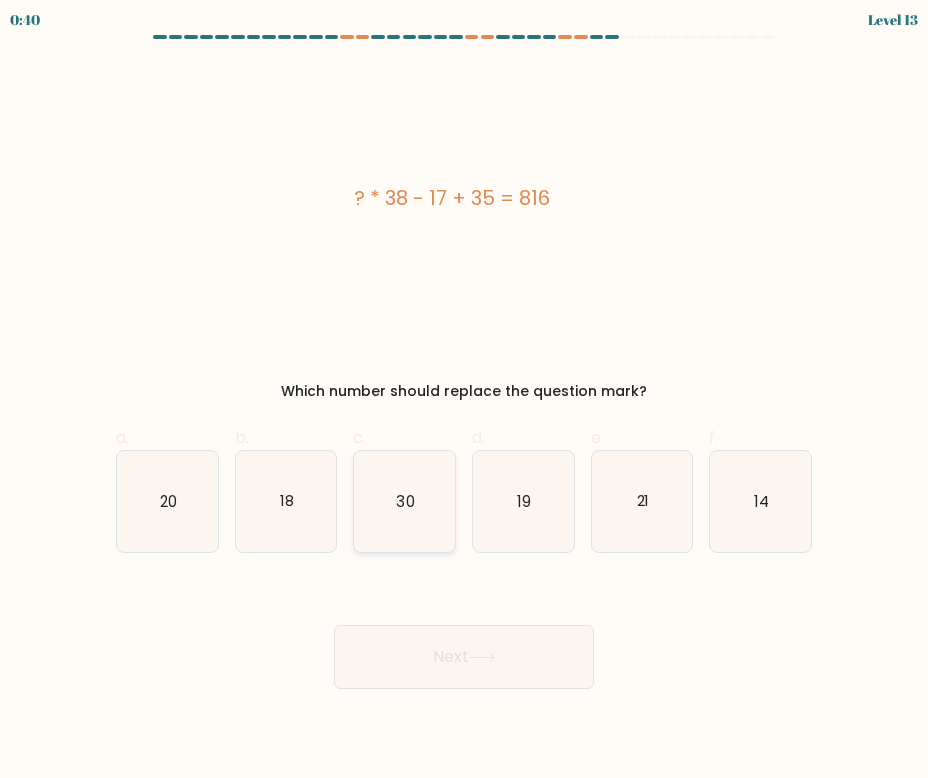 click on "30" at bounding box center (404, 501) 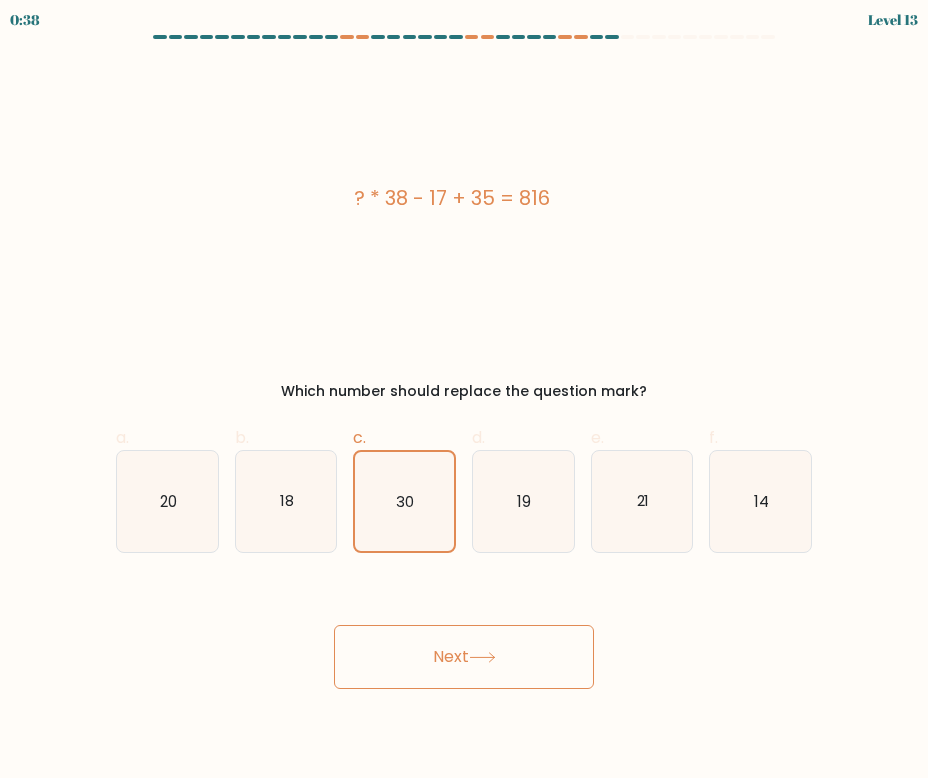 click on "Next" at bounding box center [464, 657] 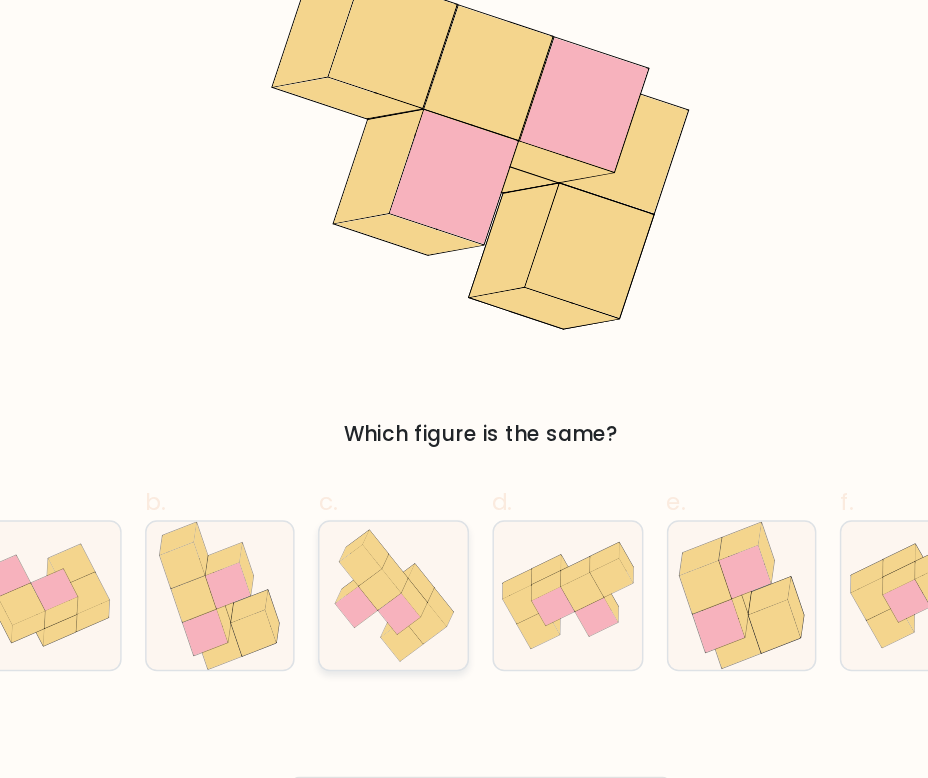 click at bounding box center [405, 501] 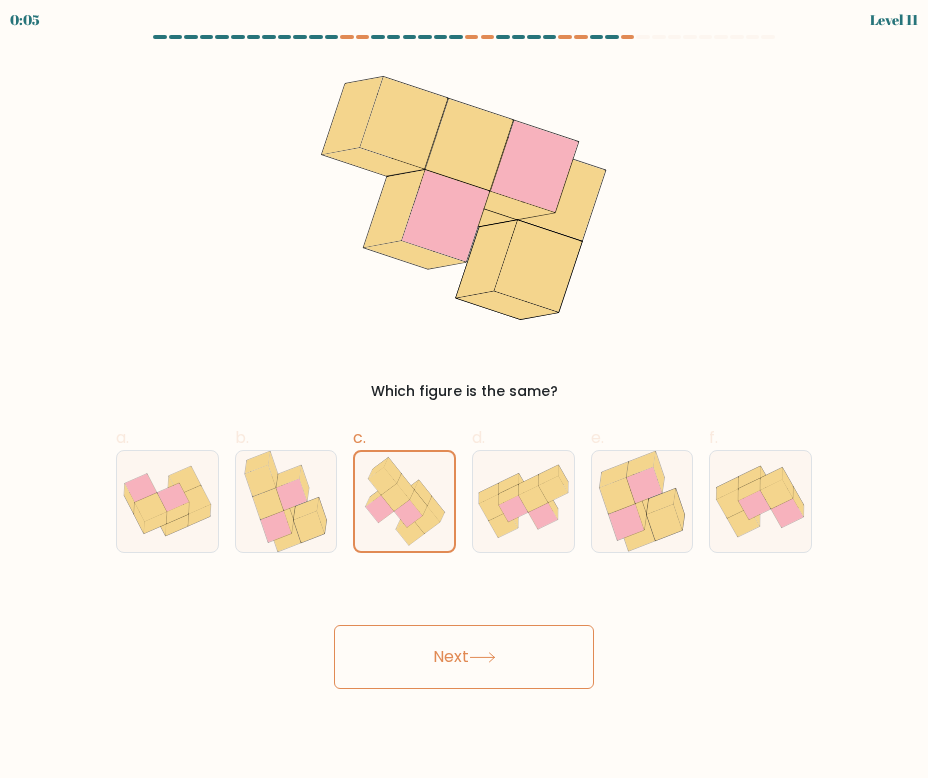 click on "0:05
Level 11" at bounding box center [464, 389] 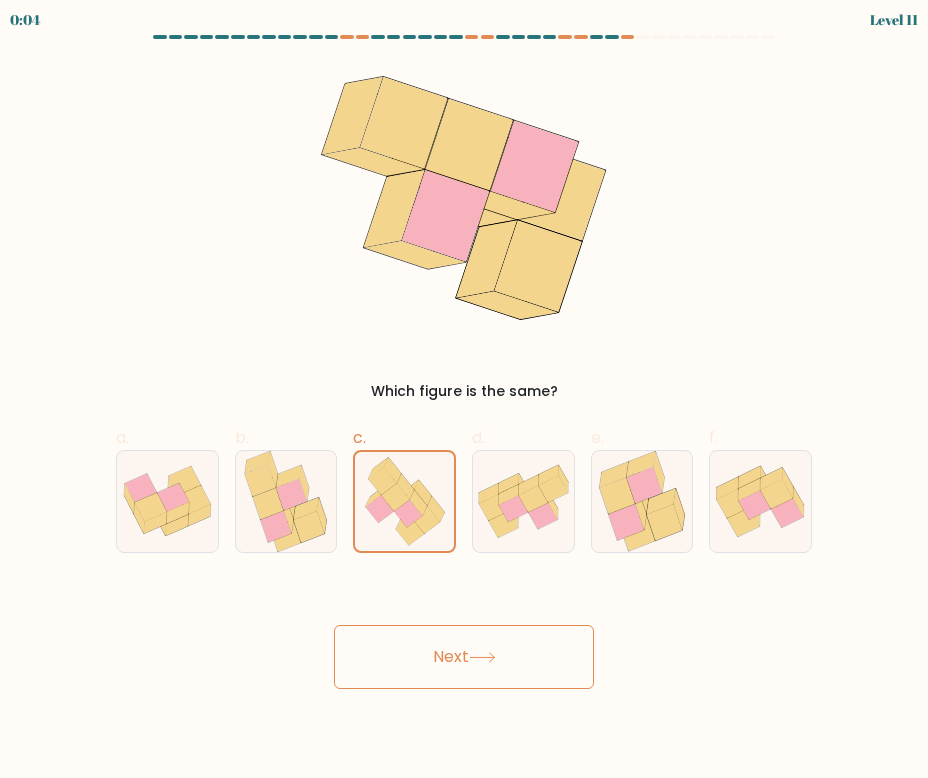 click on "Next" at bounding box center [464, 657] 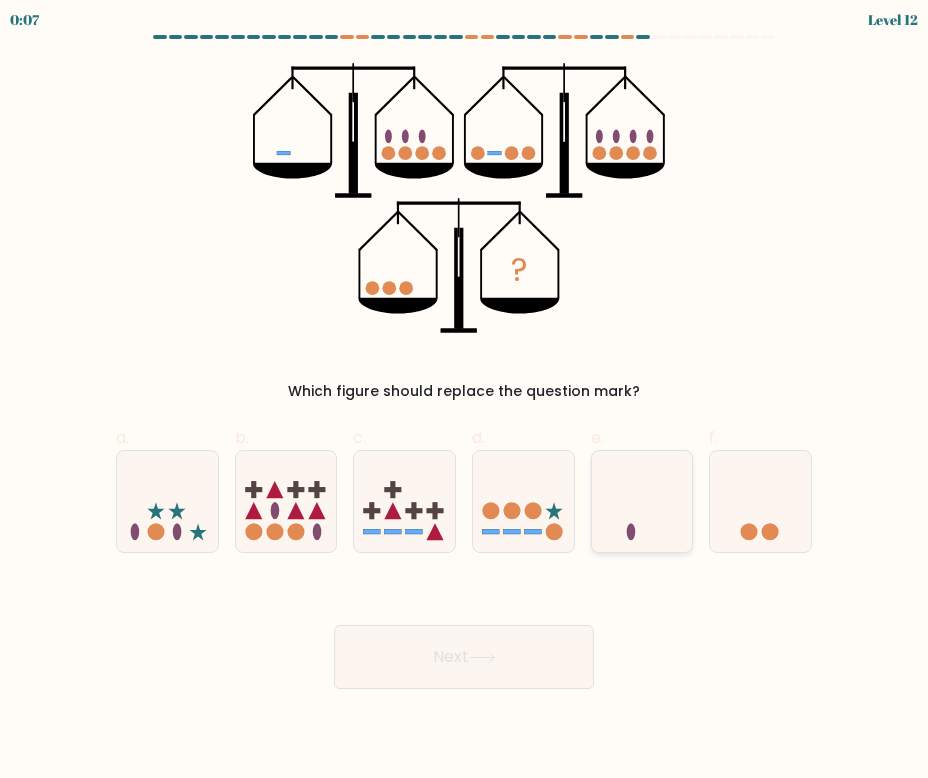 click at bounding box center (642, 501) 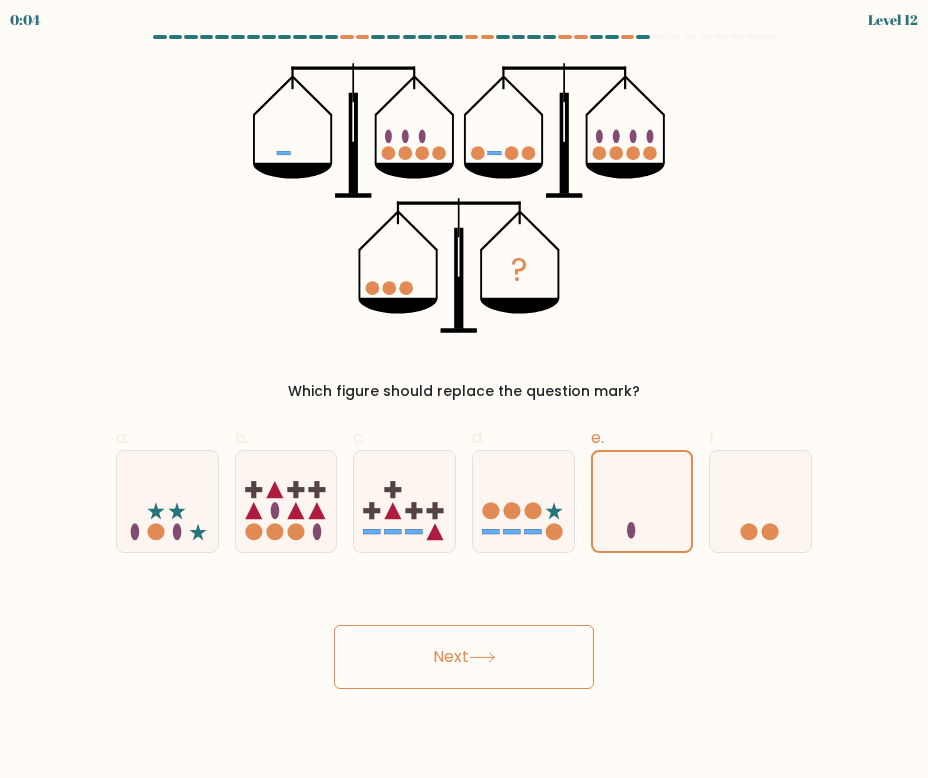 click on "Next" at bounding box center [464, 657] 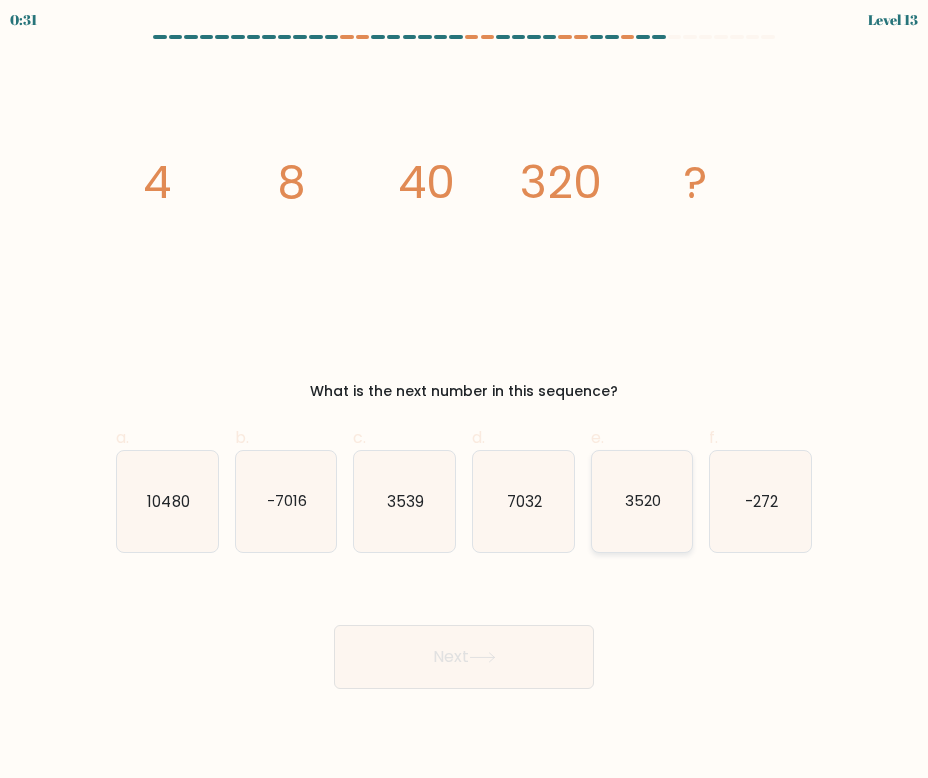 click on "3520" at bounding box center [642, 501] 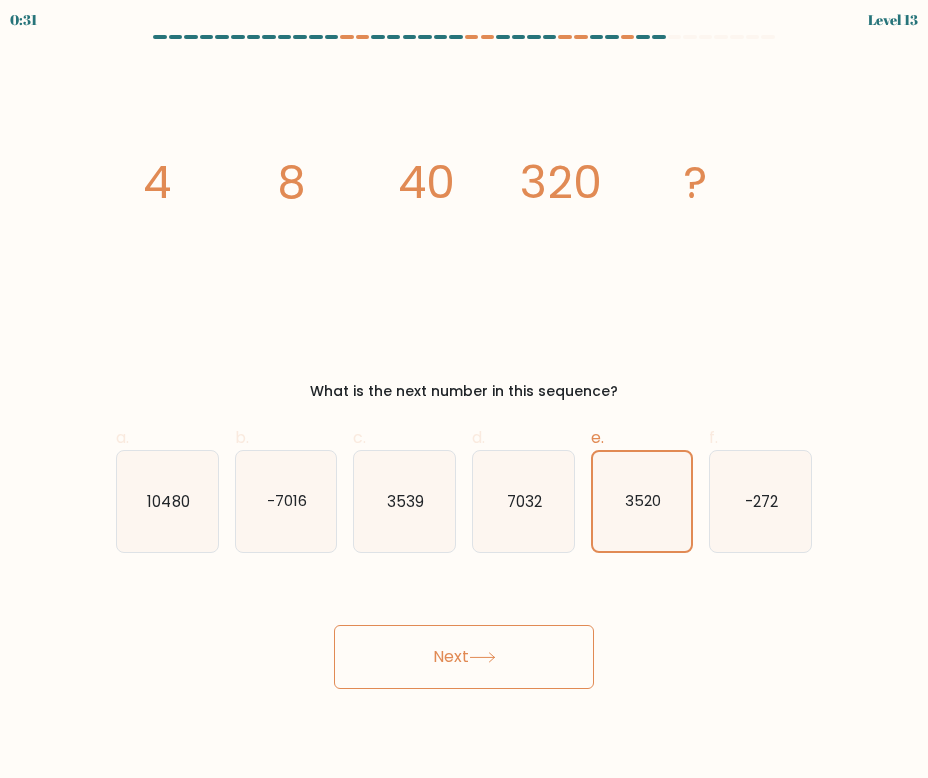 click on "Next" at bounding box center [464, 633] 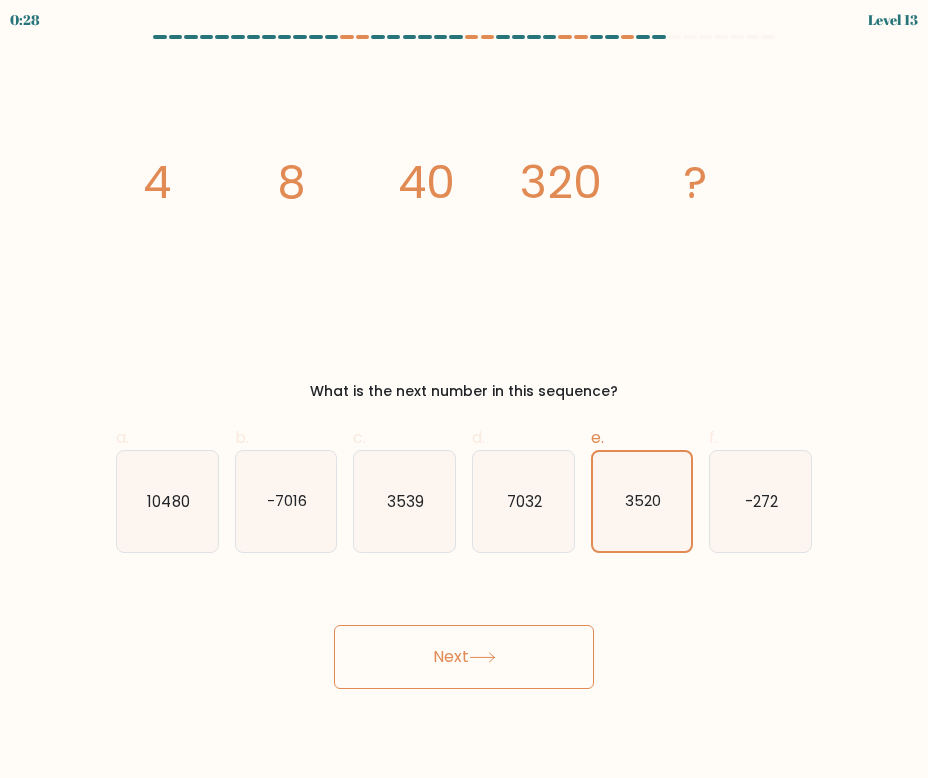 click on "Next" at bounding box center (464, 657) 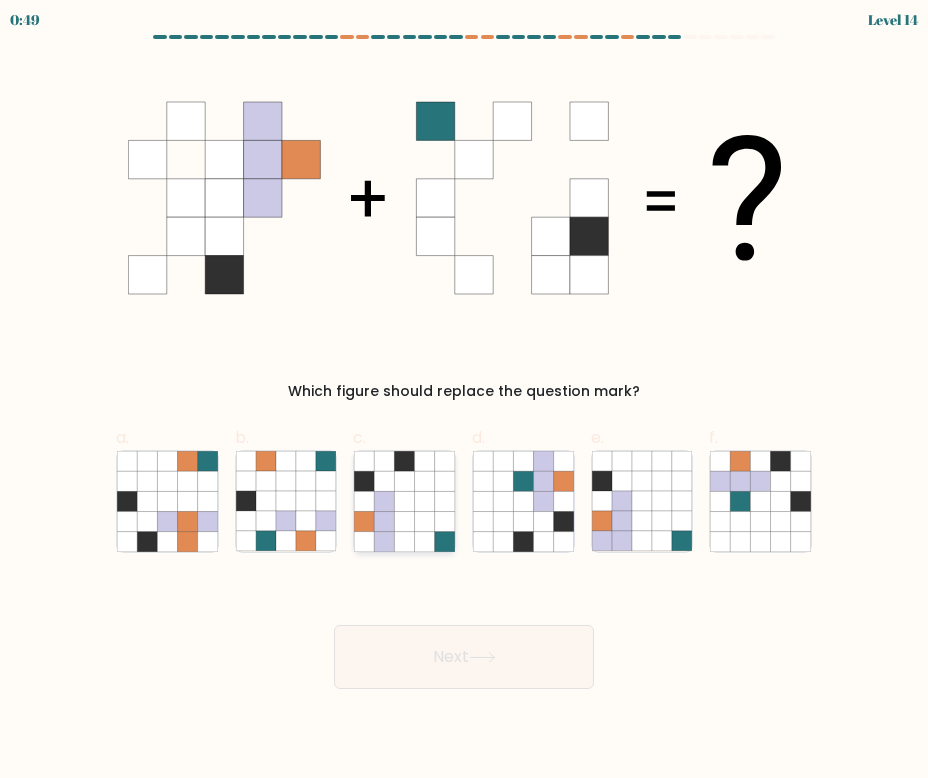 click at bounding box center [365, 521] 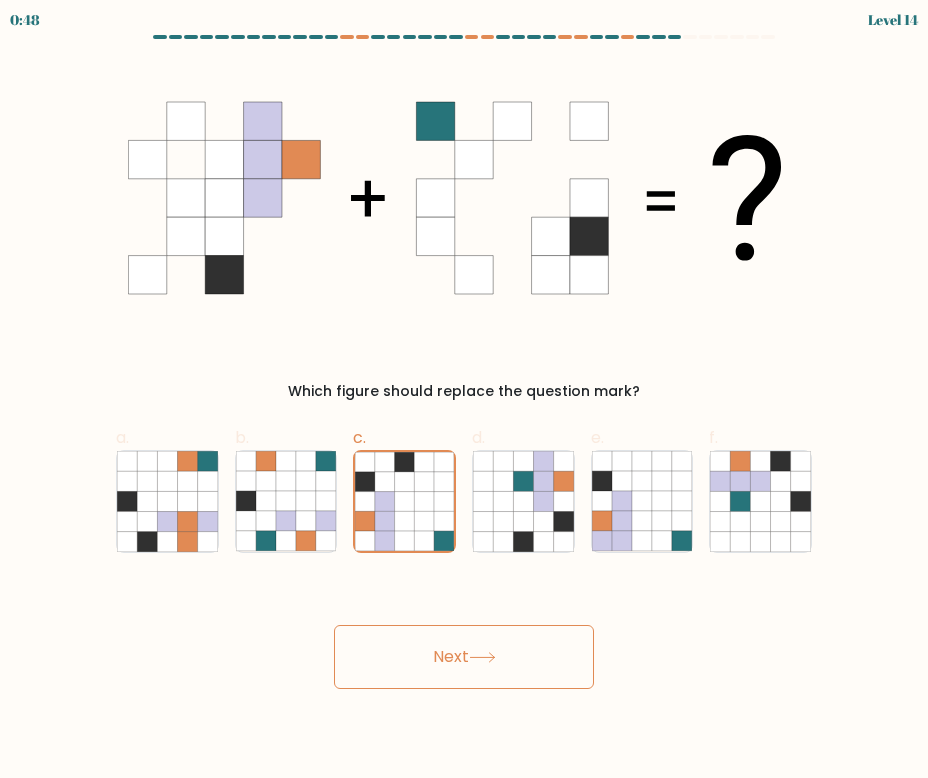 click on "Next" at bounding box center (464, 657) 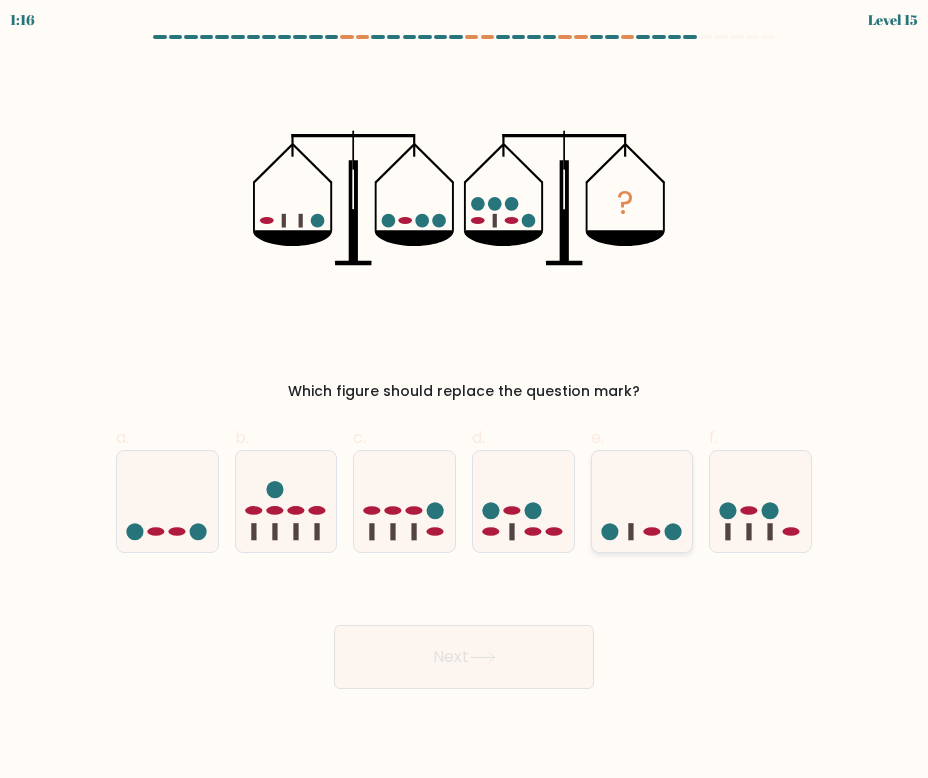 drag, startPoint x: 894, startPoint y: 495, endPoint x: 683, endPoint y: 495, distance: 211 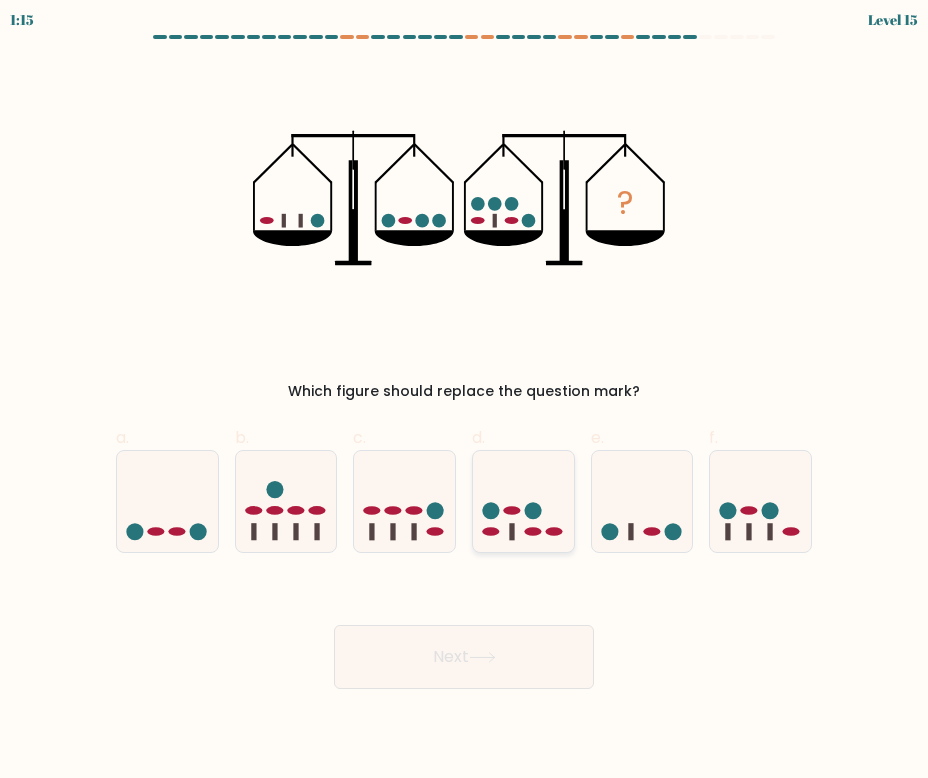 drag, startPoint x: 542, startPoint y: 515, endPoint x: 498, endPoint y: 517, distance: 44.04543 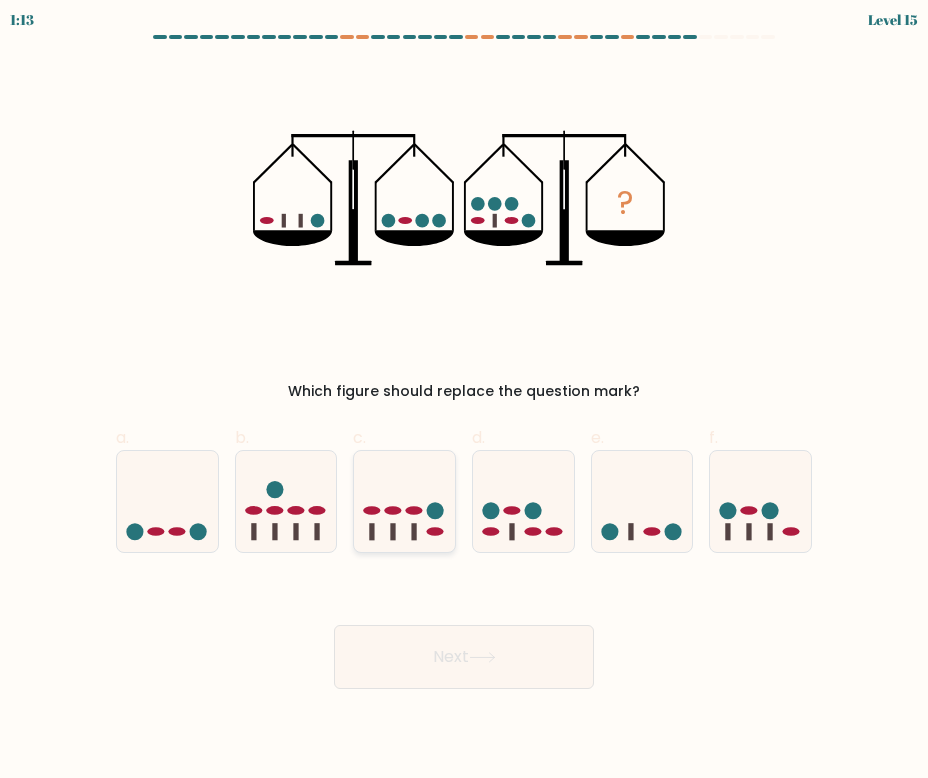 click at bounding box center [404, 501] 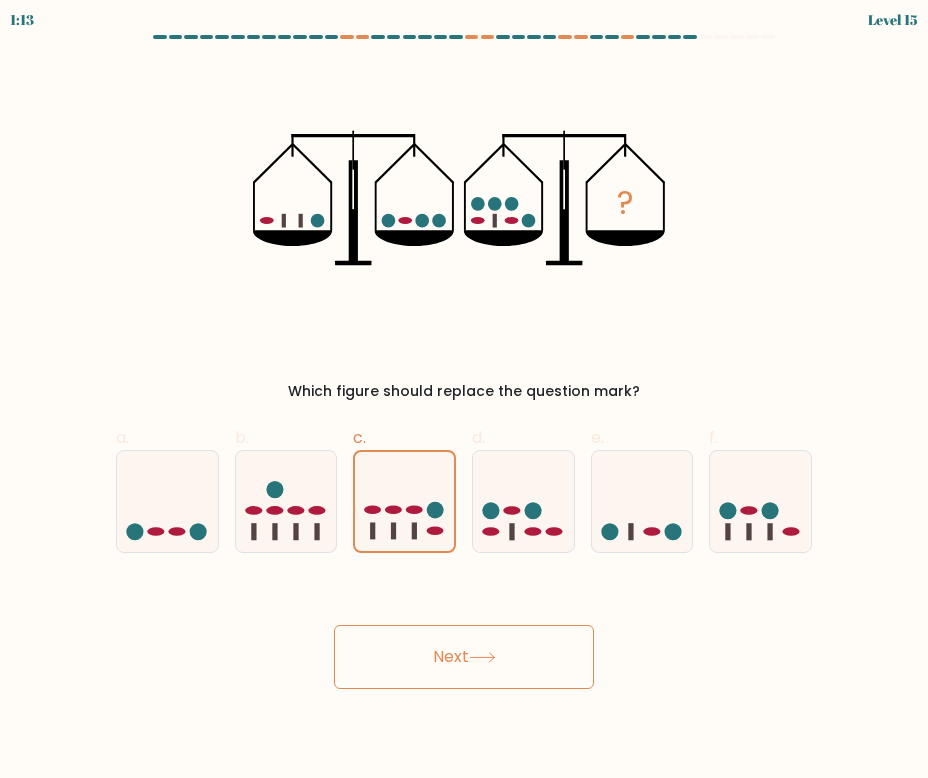 click on "Next" at bounding box center (464, 657) 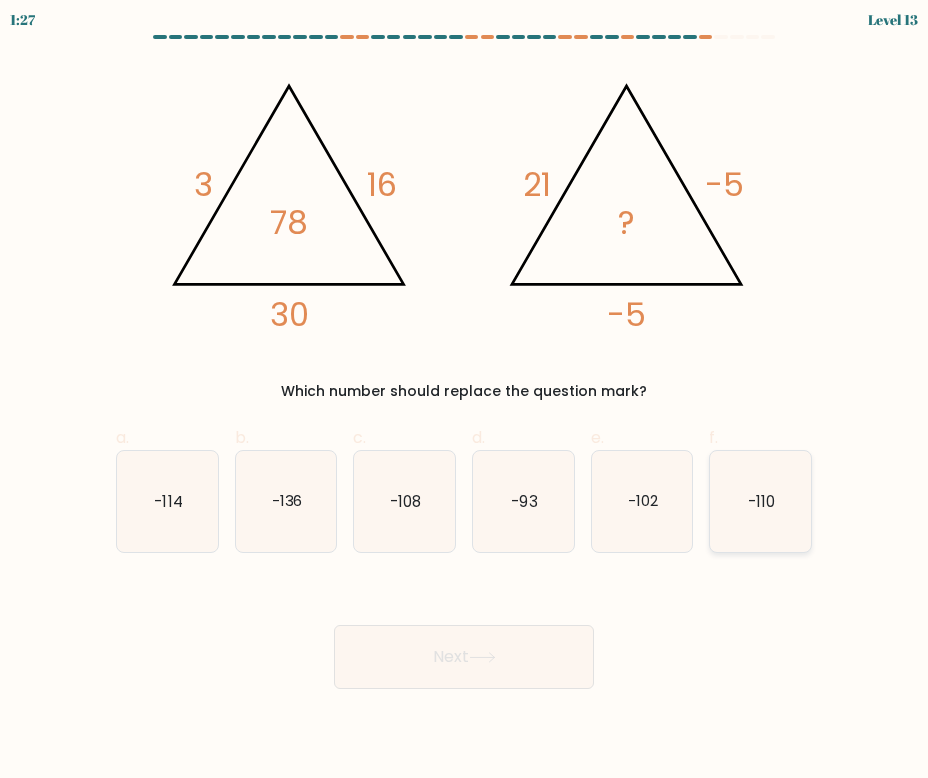 click on "-110" at bounding box center (760, 501) 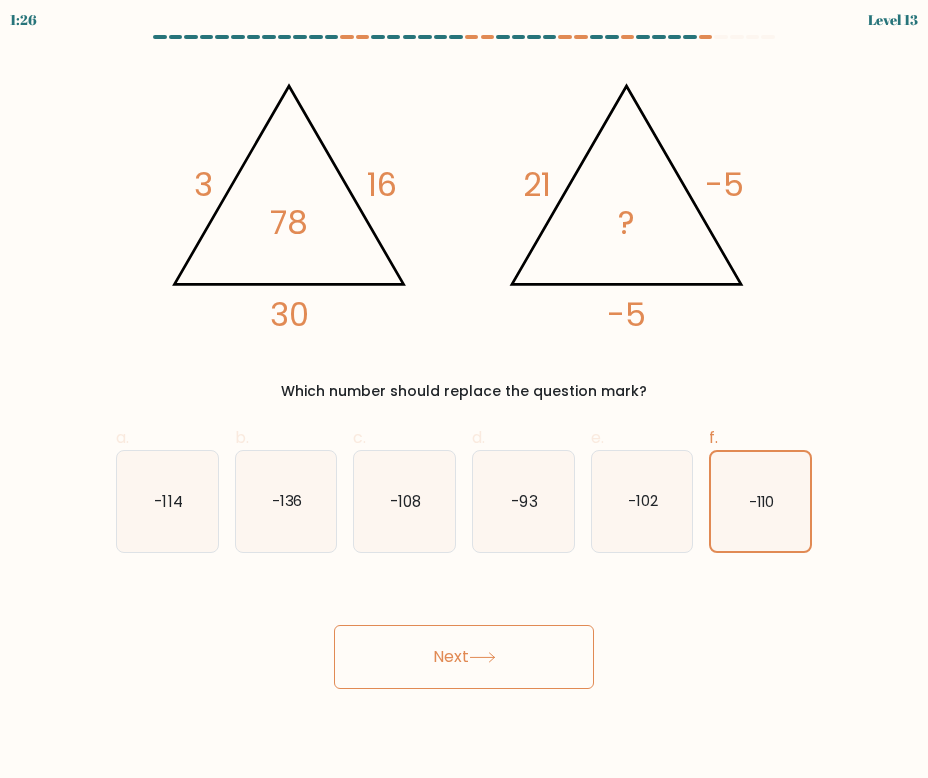 click on "Next" at bounding box center [464, 657] 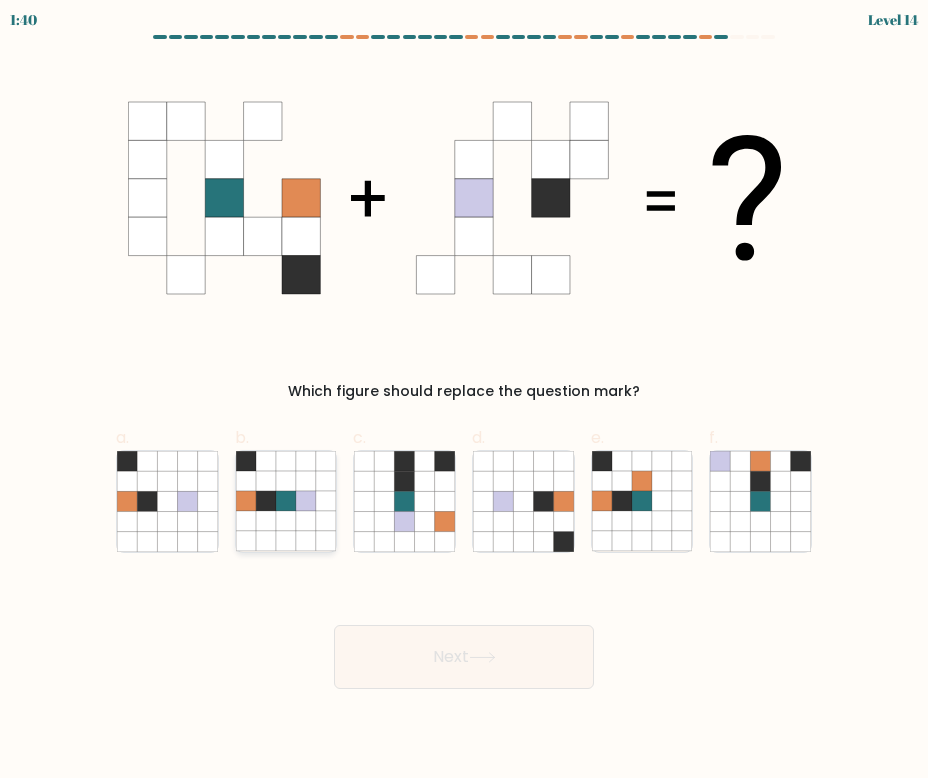 click at bounding box center [246, 481] 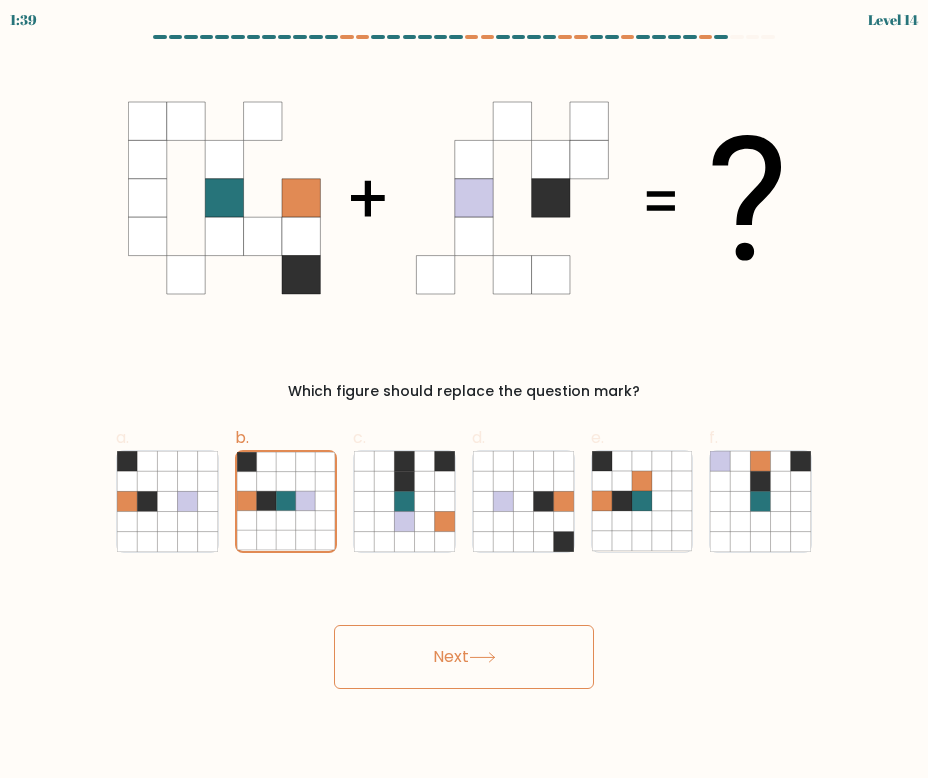 click on "Next" at bounding box center (464, 657) 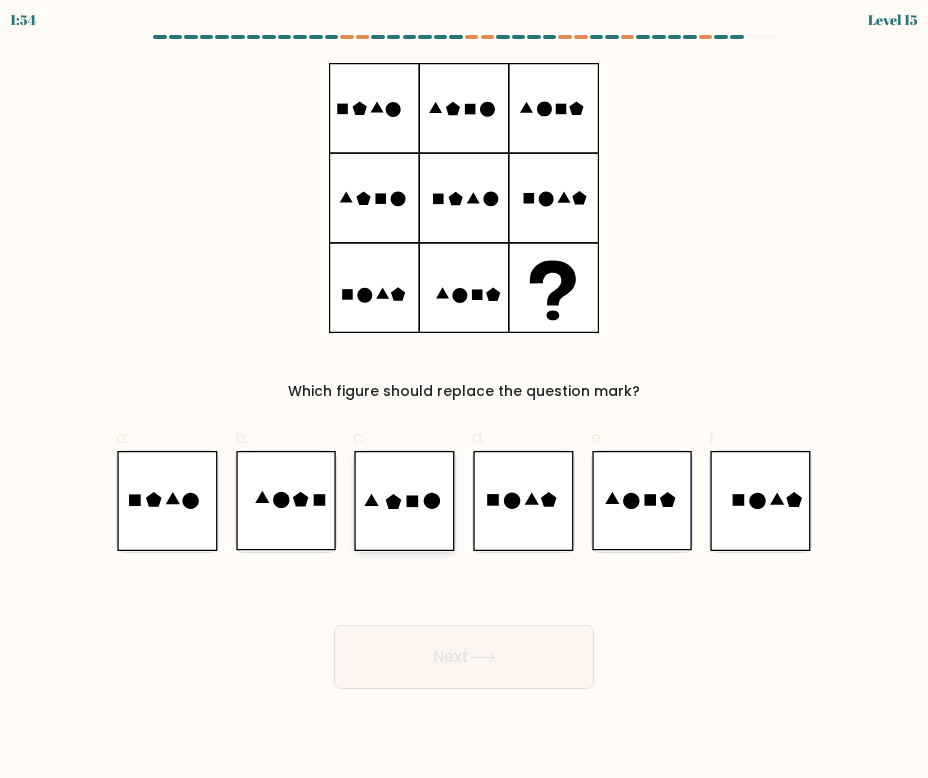 click at bounding box center [413, 502] 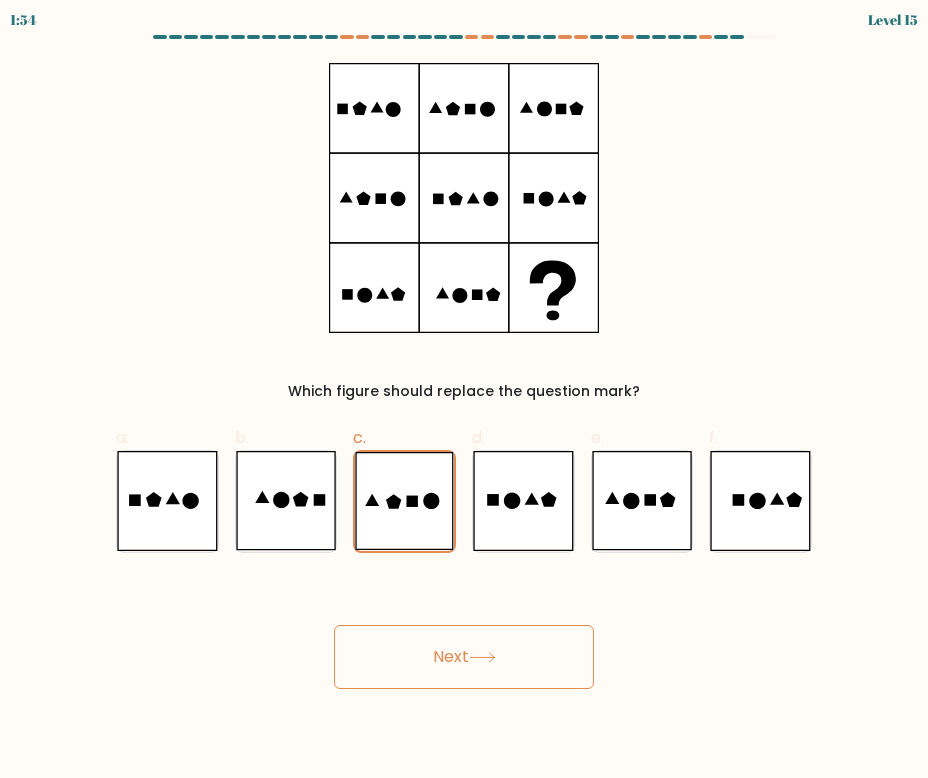 drag, startPoint x: 542, startPoint y: 700, endPoint x: 530, endPoint y: 662, distance: 39.849716 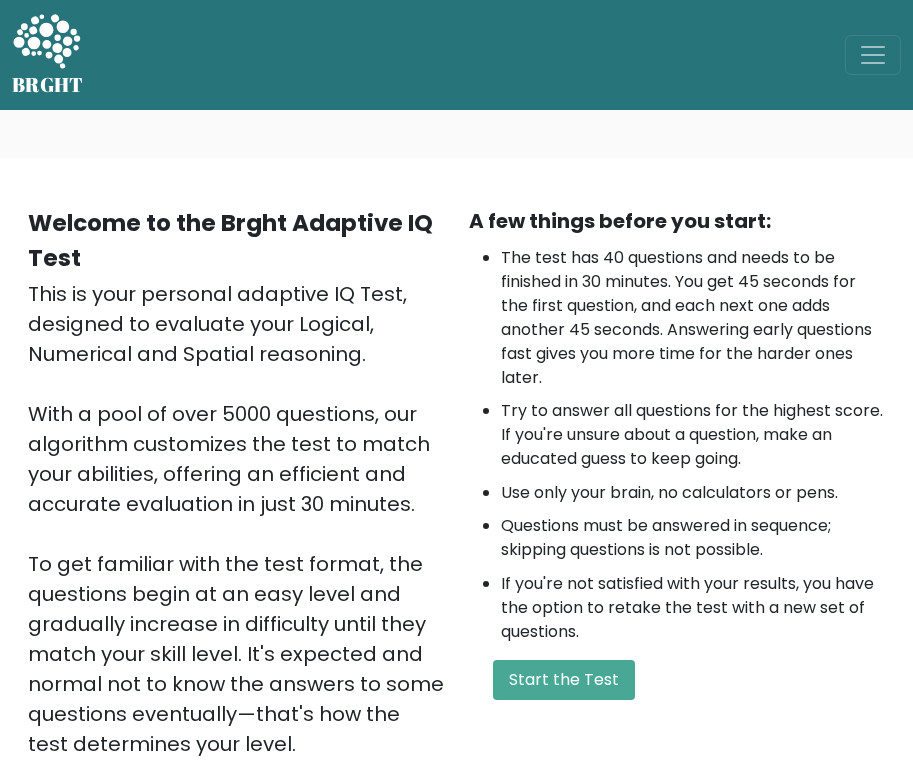 scroll, scrollTop: 0, scrollLeft: 0, axis: both 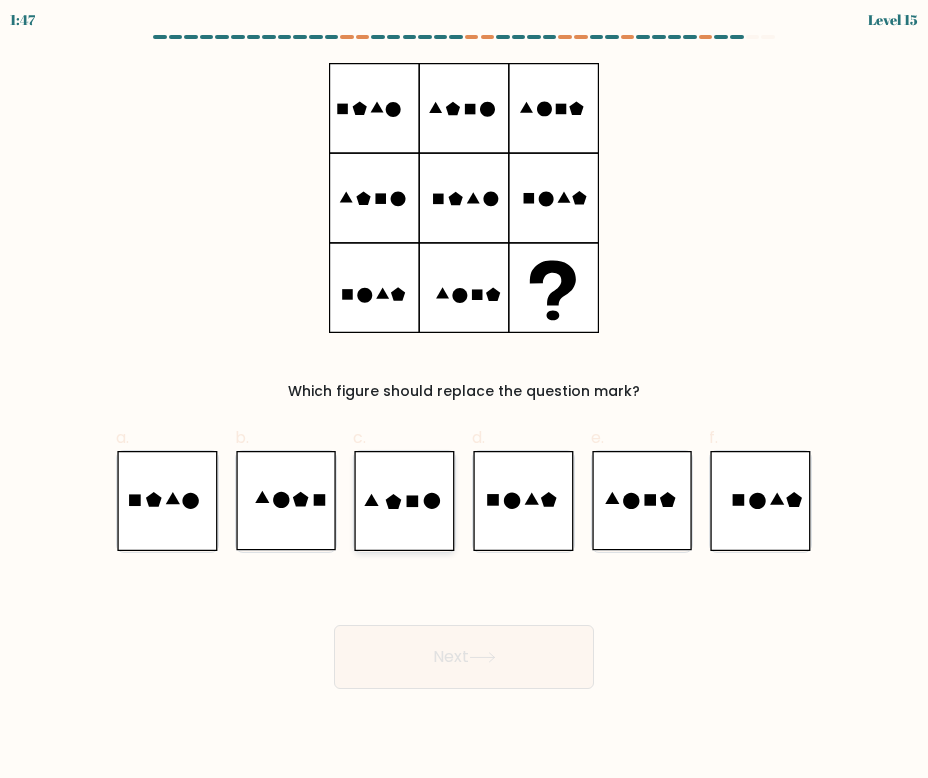 click at bounding box center (404, 501) 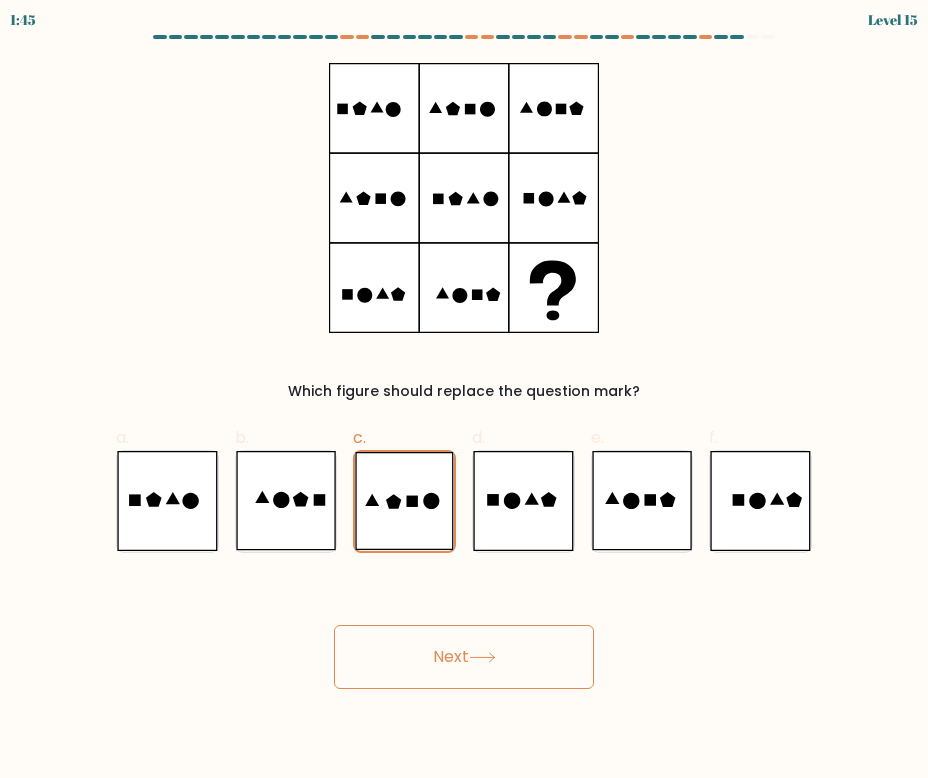 click on "Next" at bounding box center (464, 657) 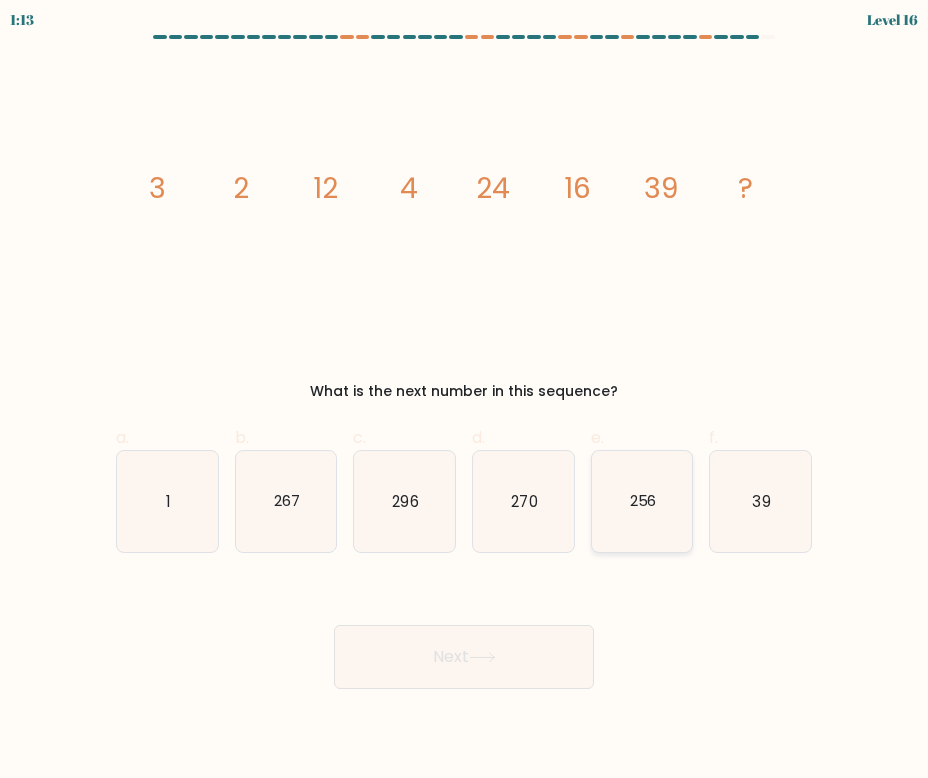 click on "256" at bounding box center [642, 501] 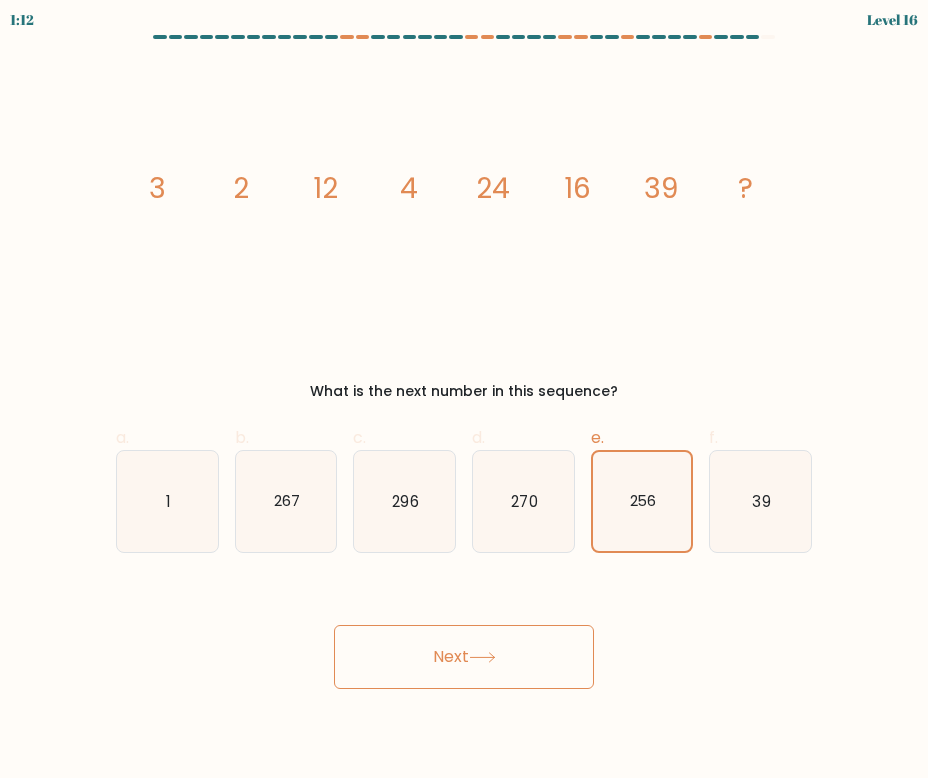 click on "Next" at bounding box center [464, 657] 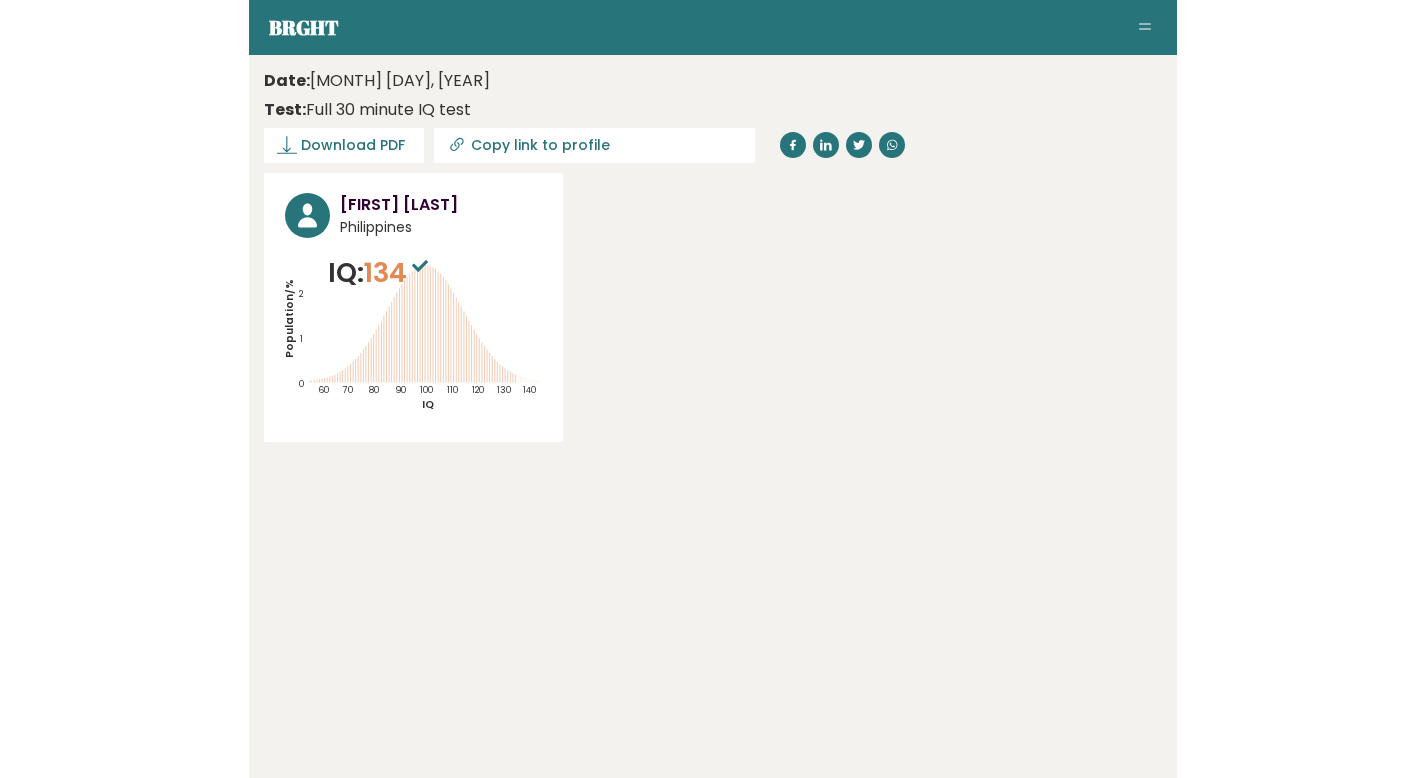 scroll, scrollTop: 0, scrollLeft: 0, axis: both 